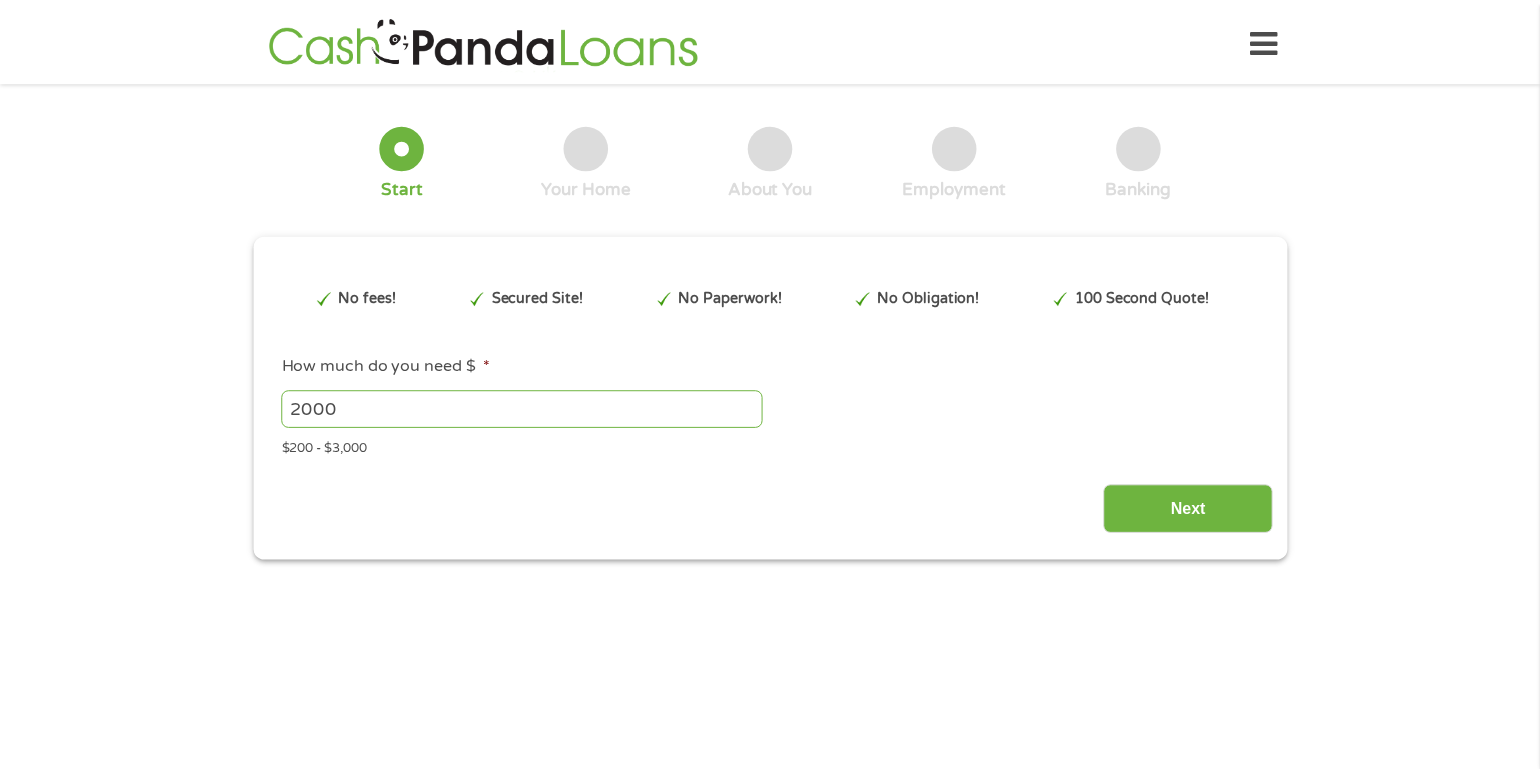 scroll, scrollTop: 0, scrollLeft: 0, axis: both 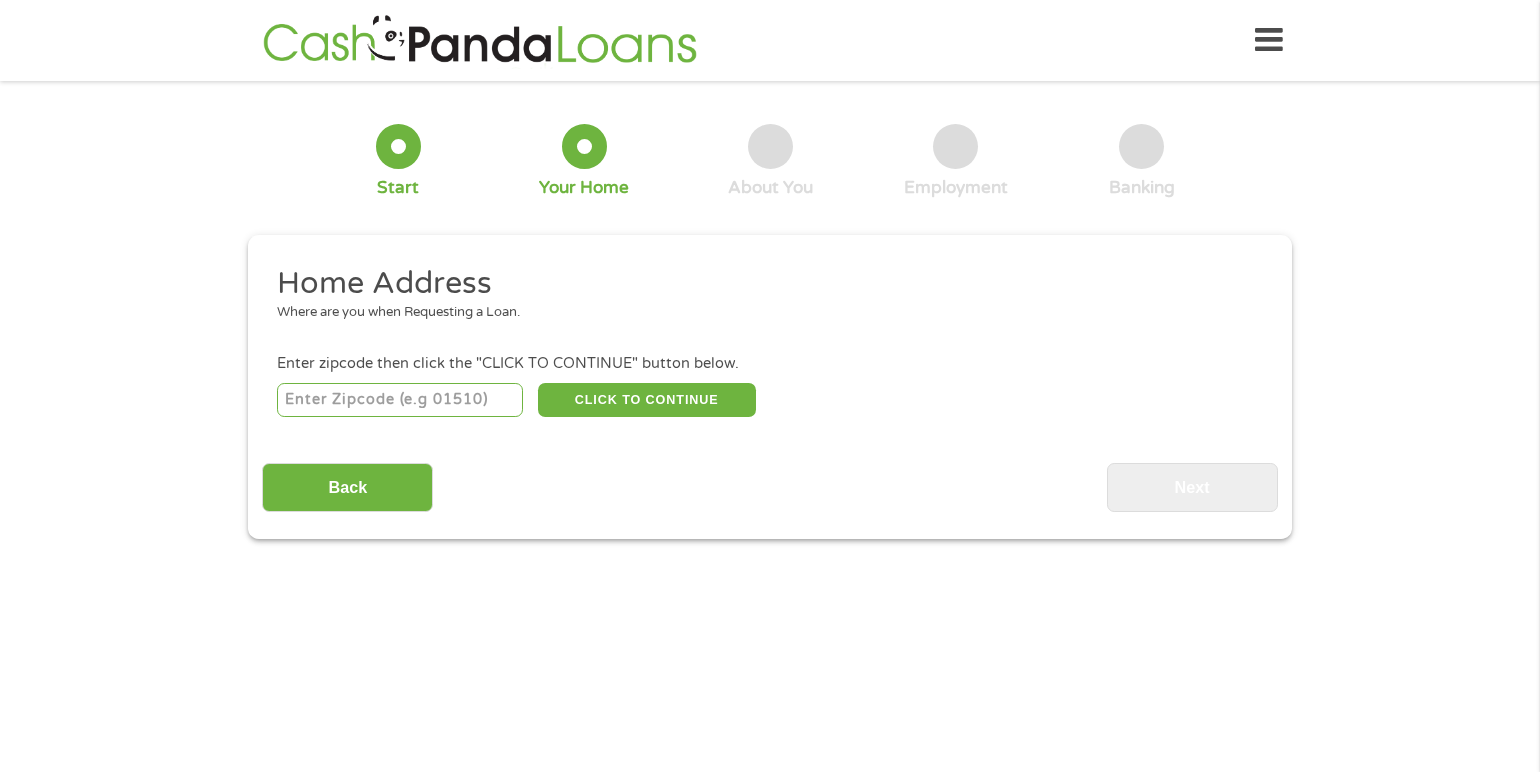 click at bounding box center (400, 400) 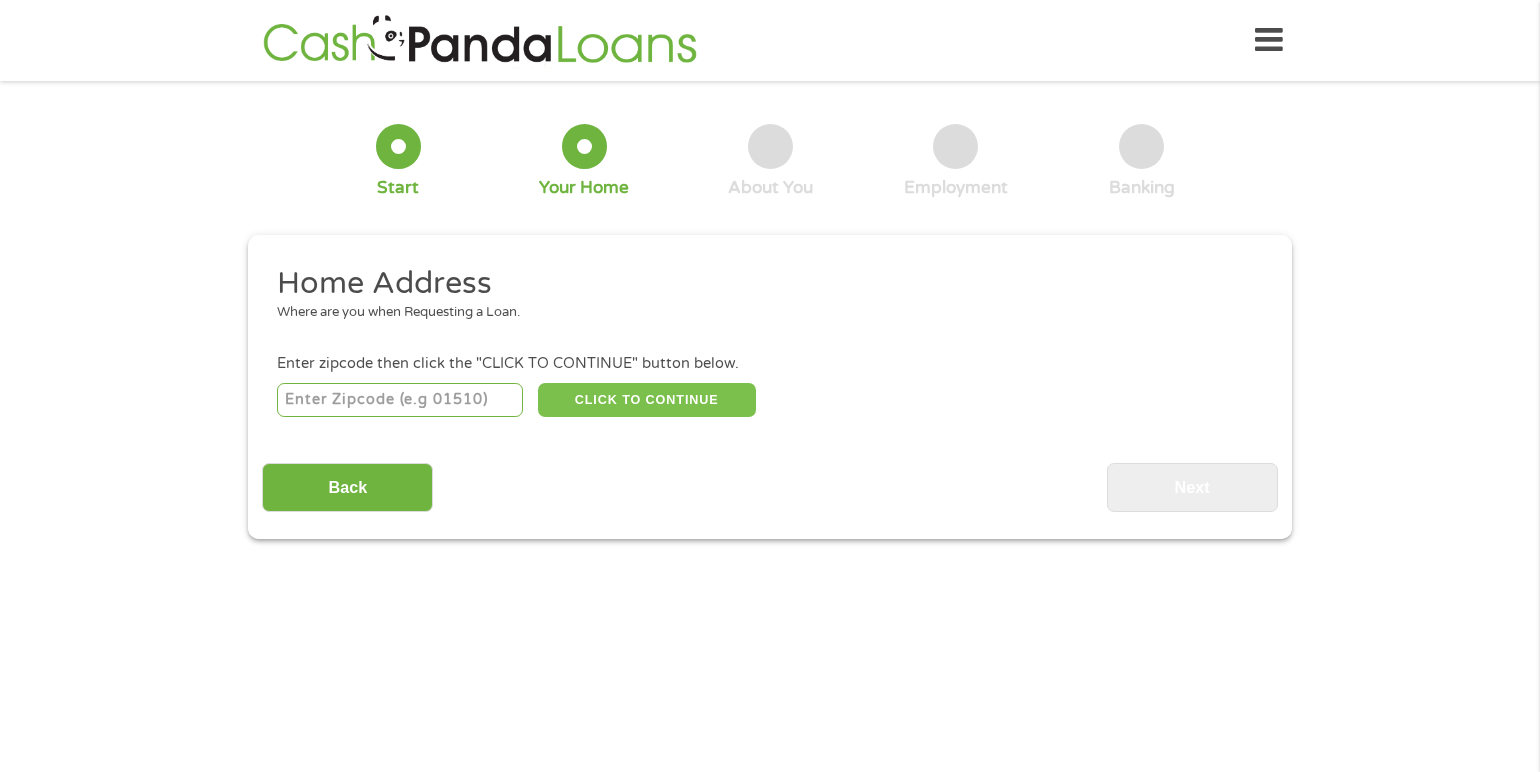 type on "[NUMBER]" 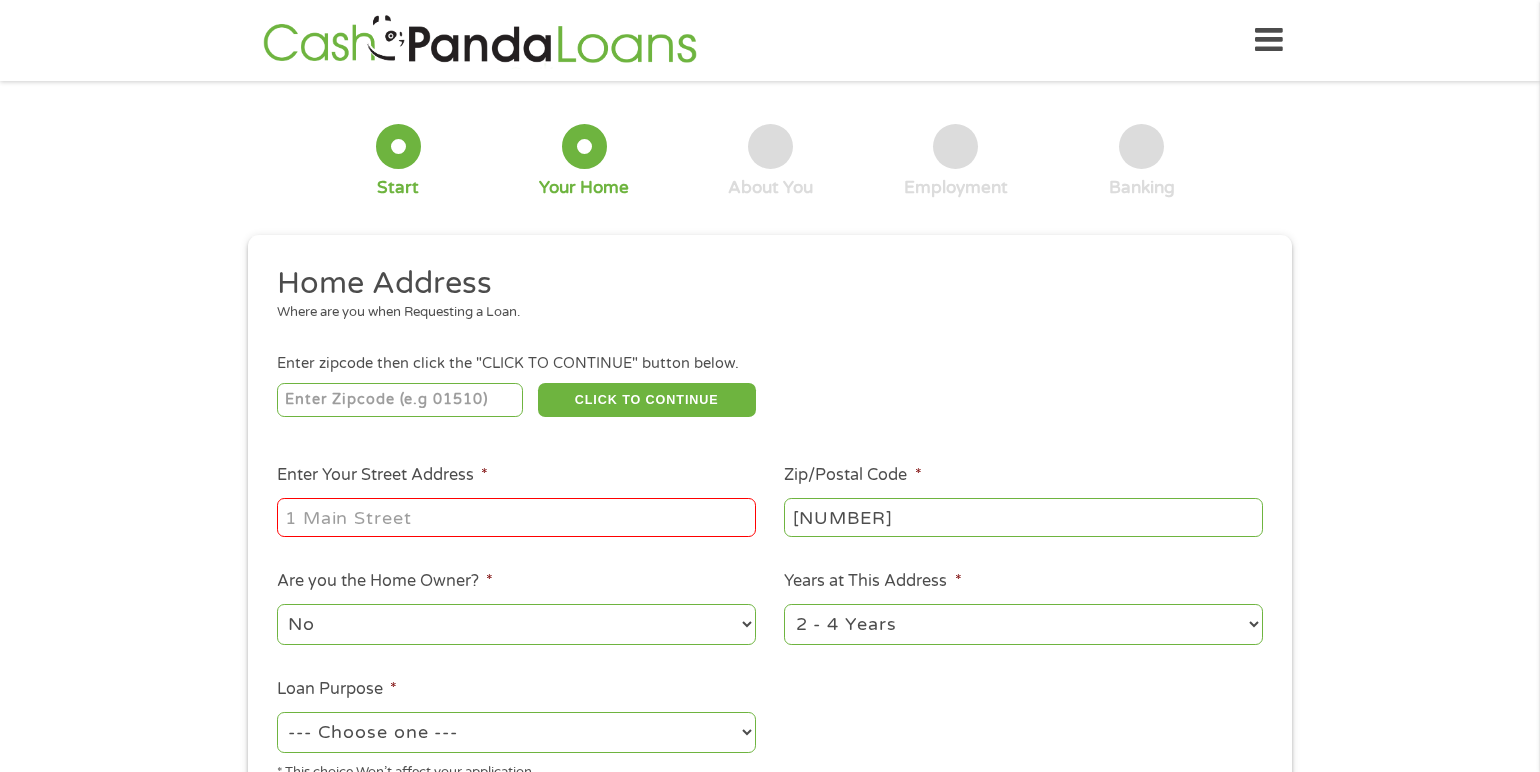click on "Enter Your Street Address *" at bounding box center [516, 517] 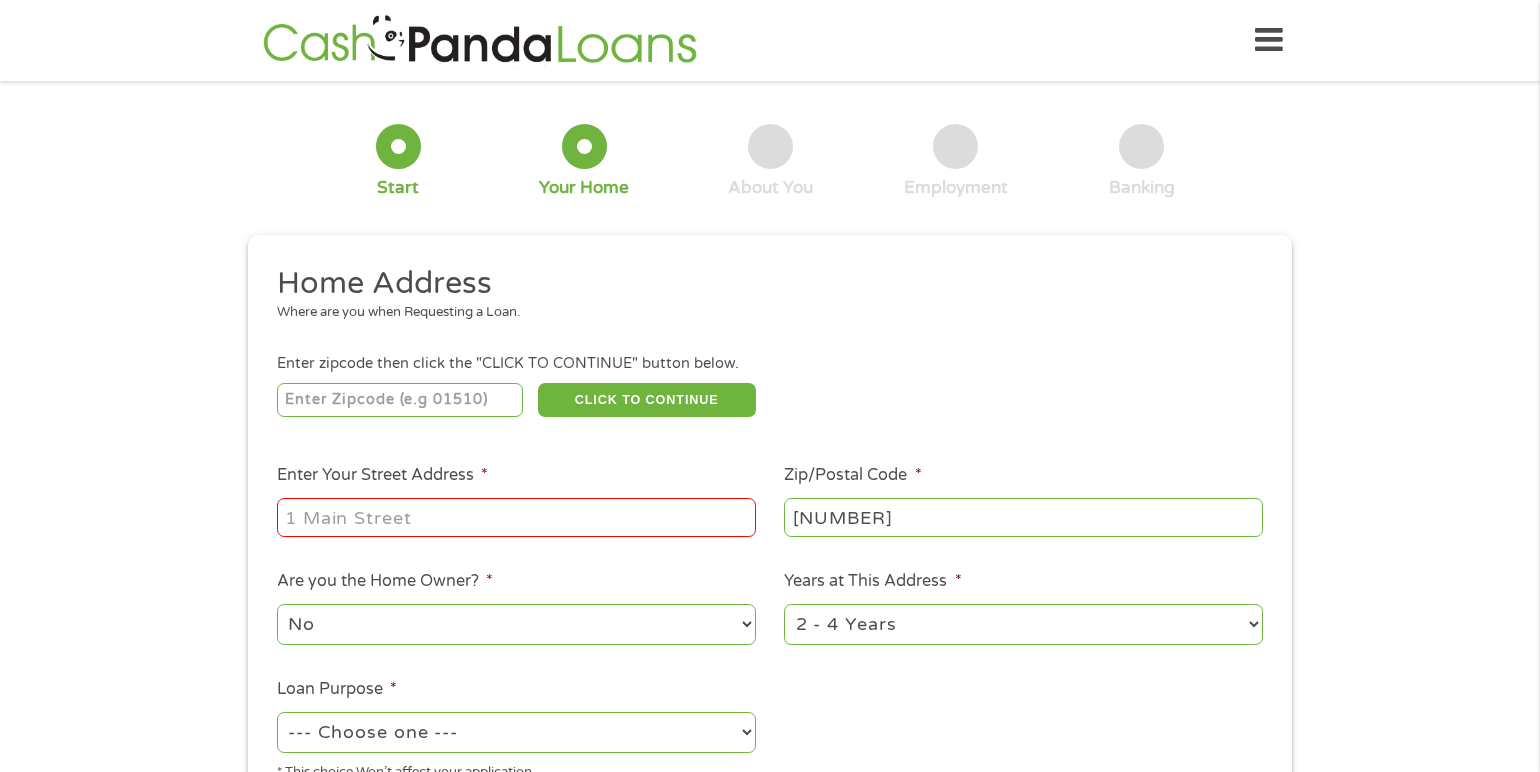 type on "[NUMBER] [STREET] [STREET_NAME]" 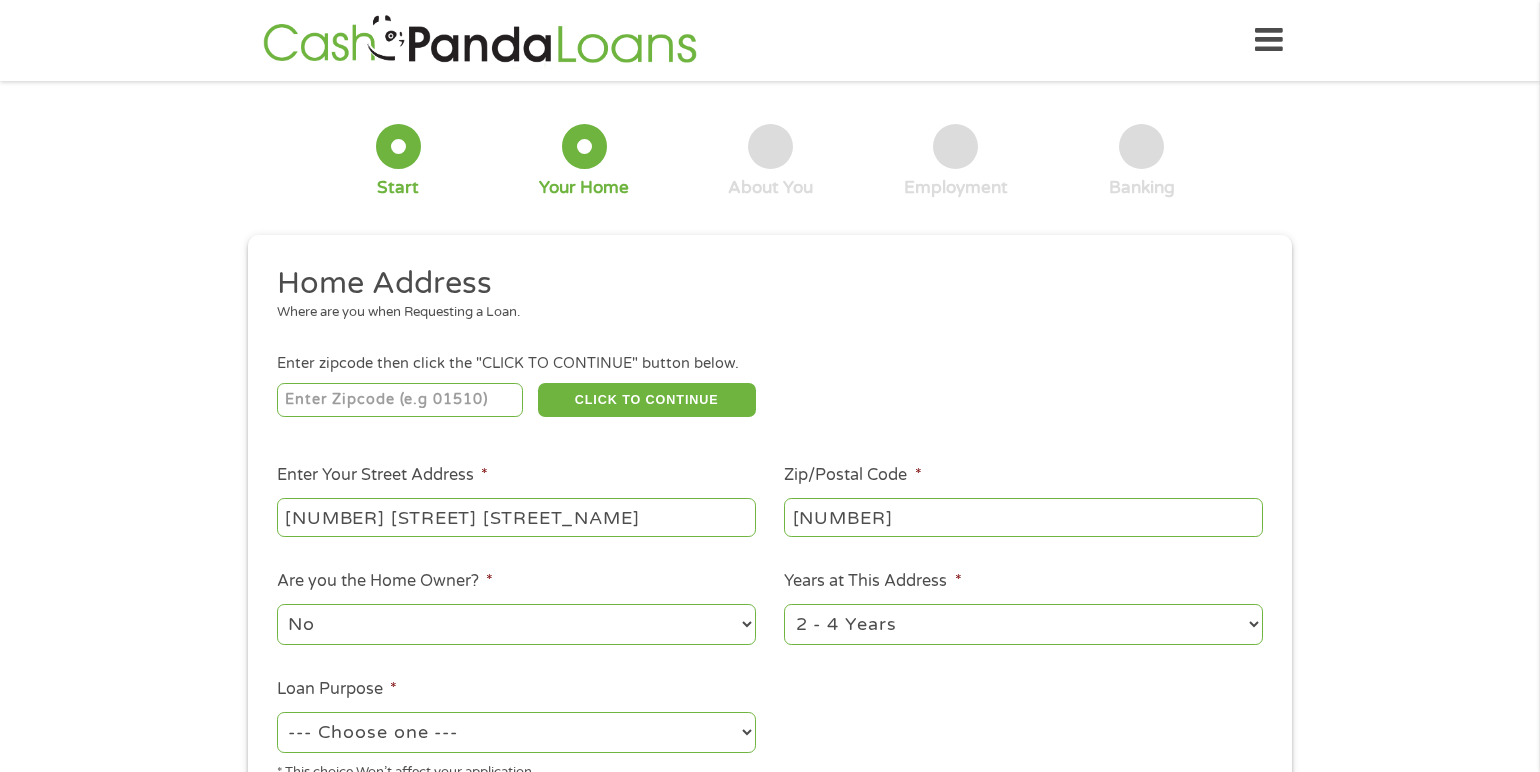 click on "1 Year or less 1 - 2 Years 2 - 4 Years Over 4 Years" at bounding box center [1023, 624] 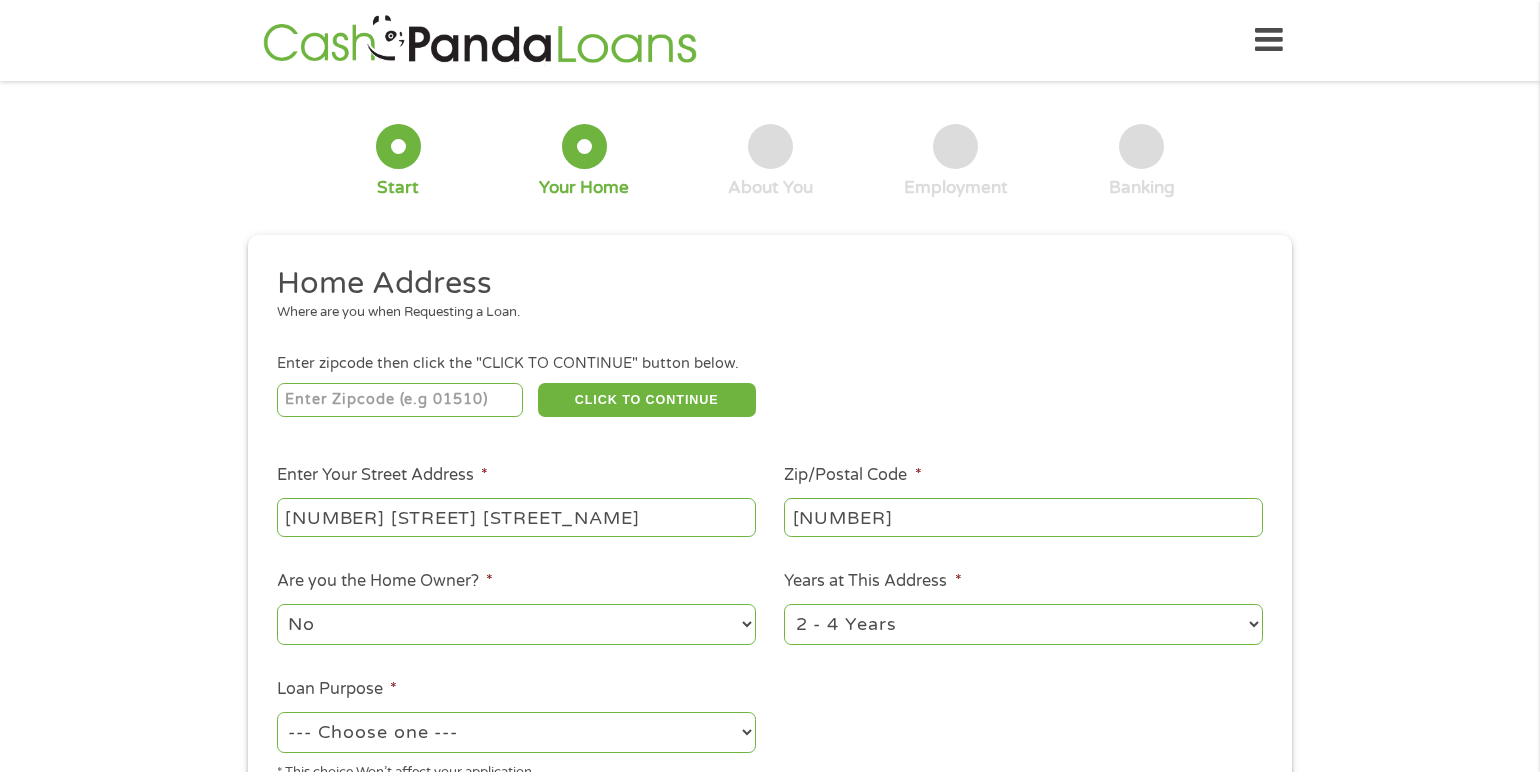 select on "60months" 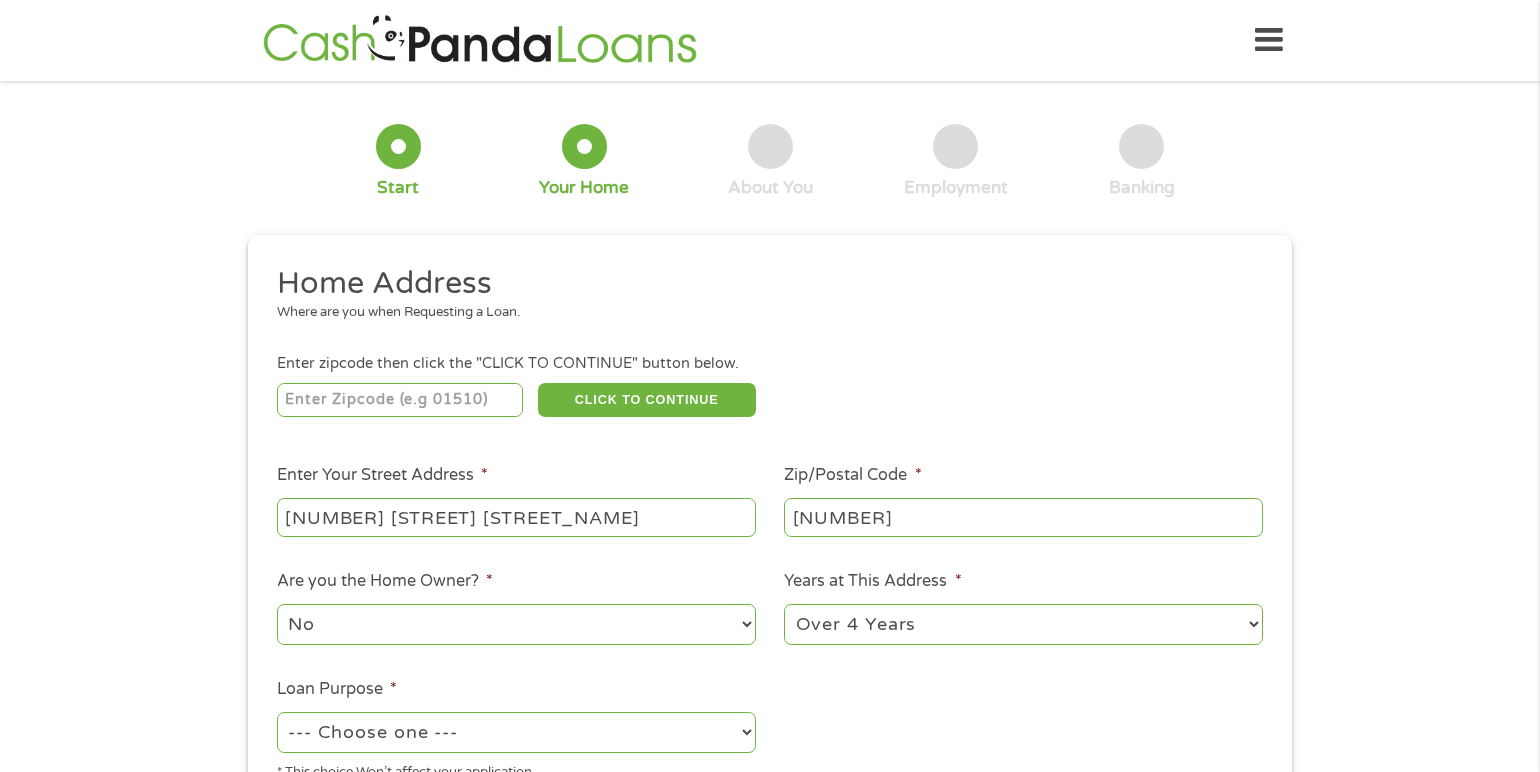 click on "1 Year or less 1 - 2 Years 2 - 4 Years Over 4 Years" at bounding box center (1023, 624) 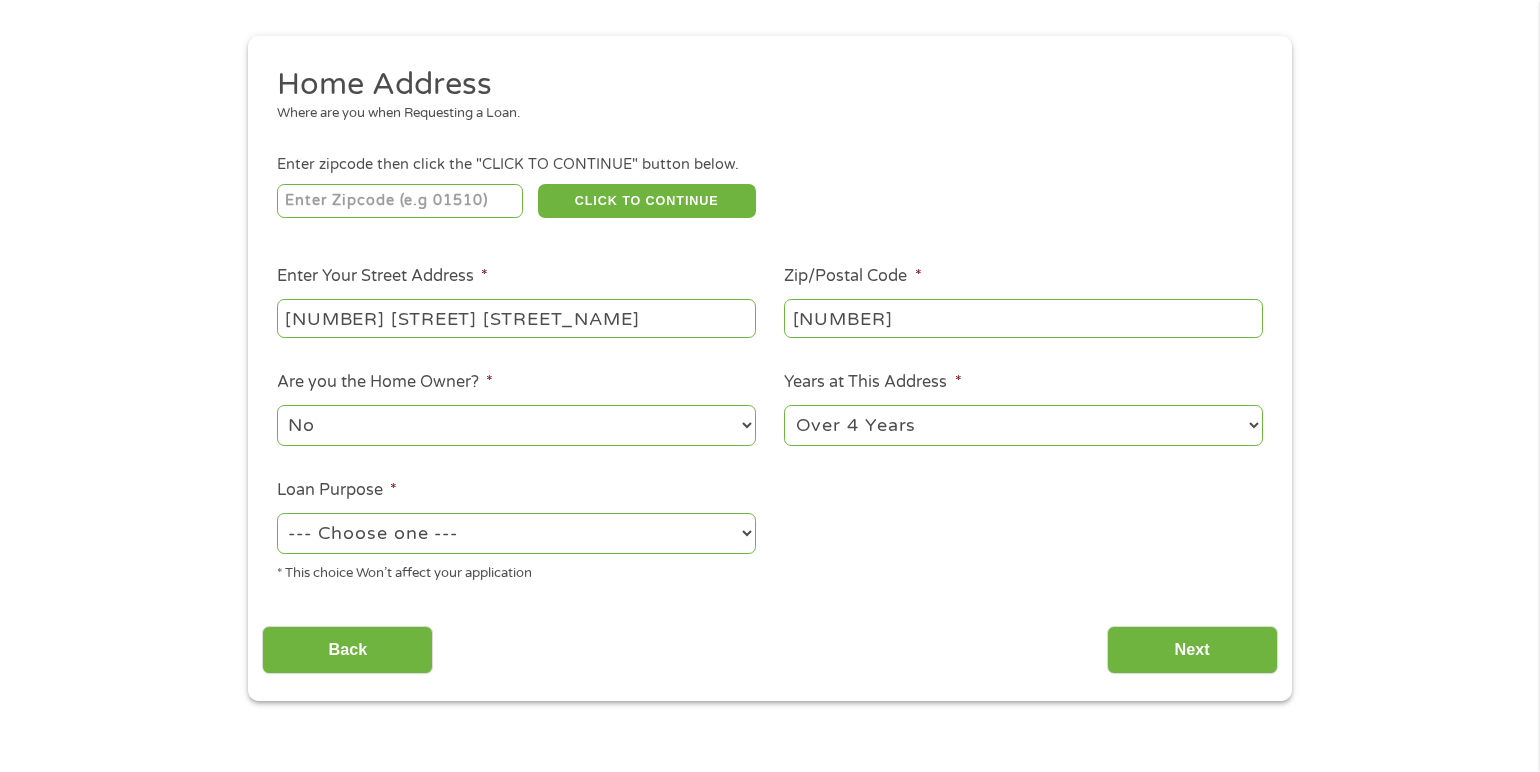 scroll, scrollTop: 200, scrollLeft: 0, axis: vertical 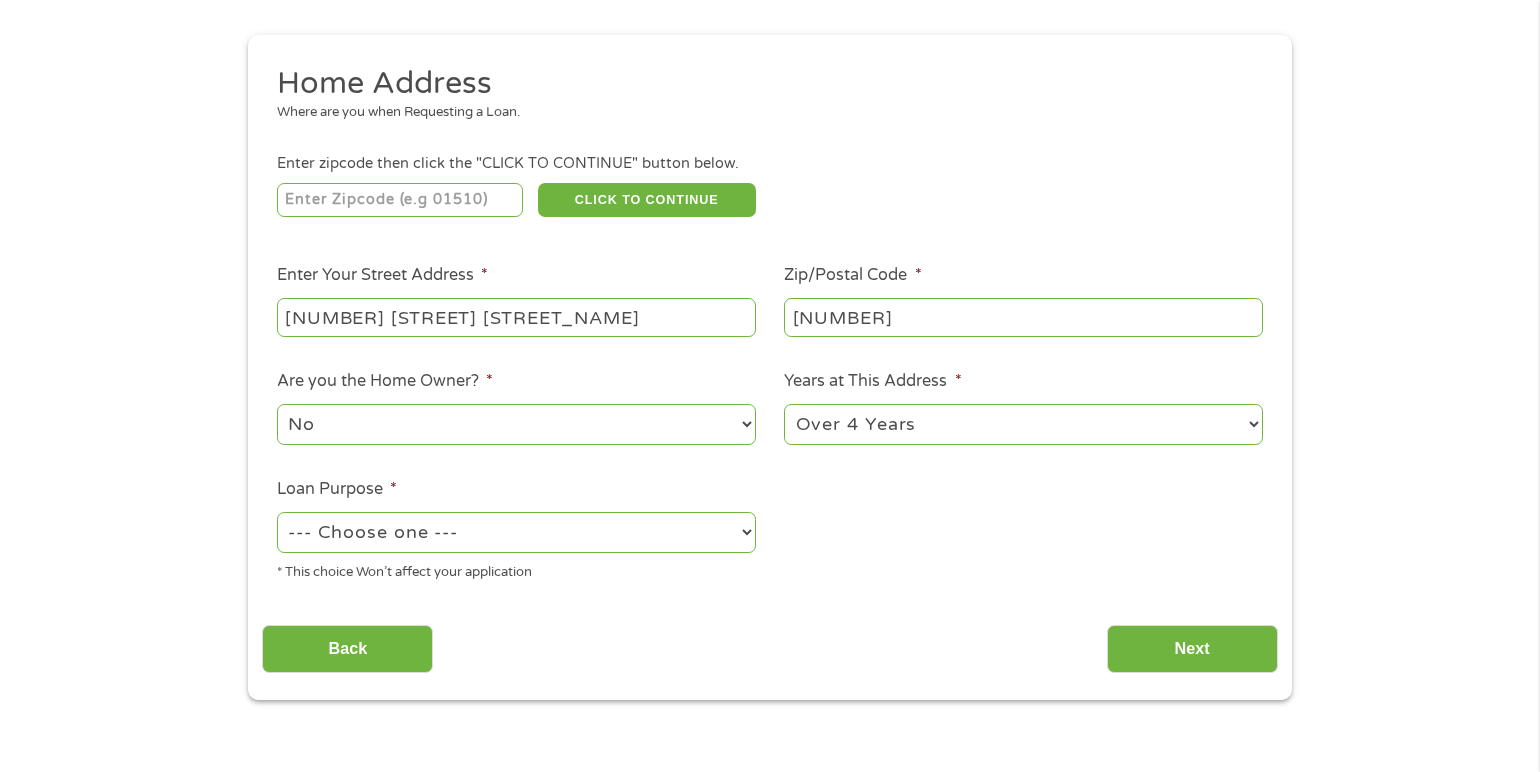 click on "--- Choose one --- Pay Bills Debt Consolidation Home Improvement Major Purchase Car Loan Short Term Cash Medical Expenses Other" at bounding box center [516, 532] 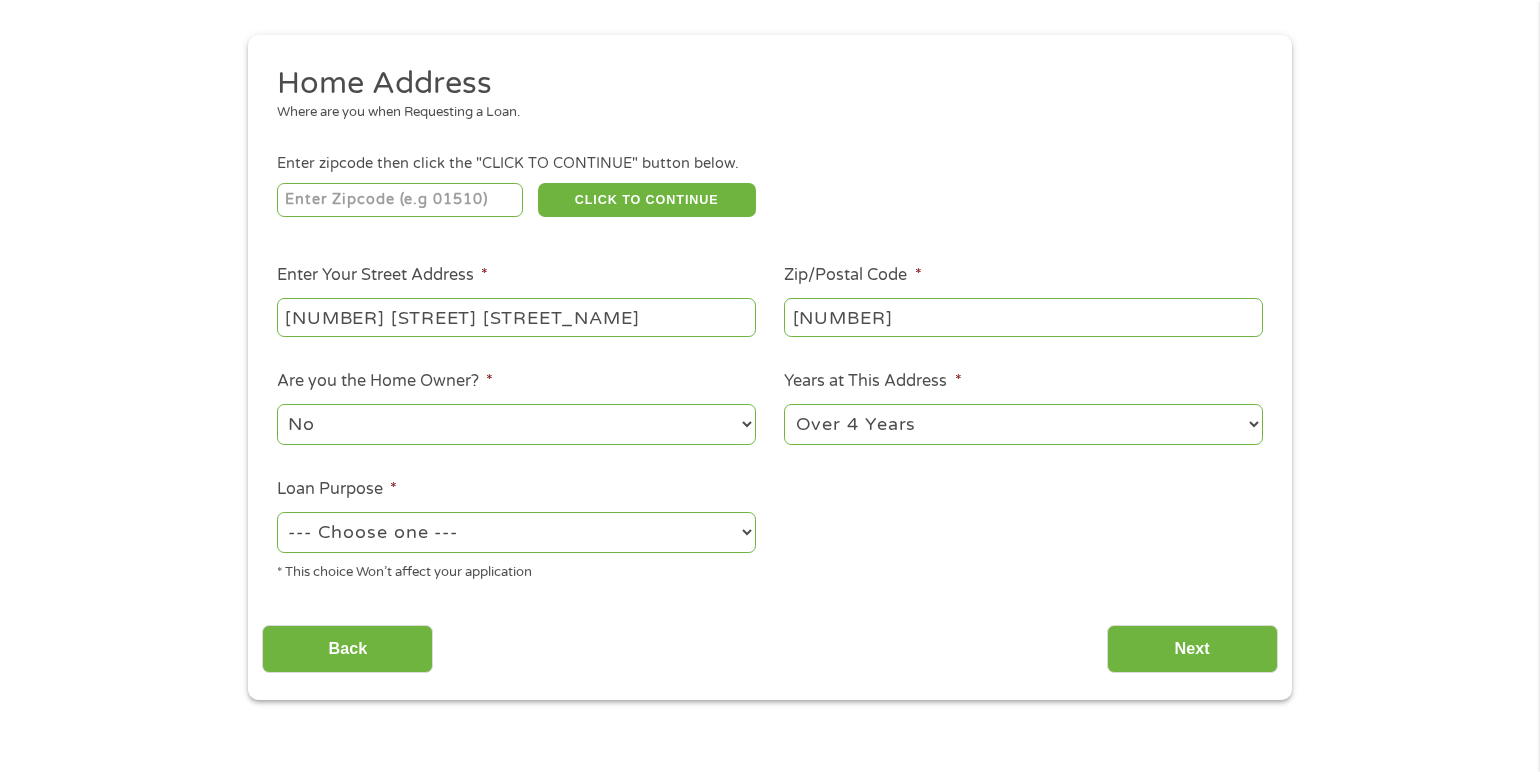 select on "paybills" 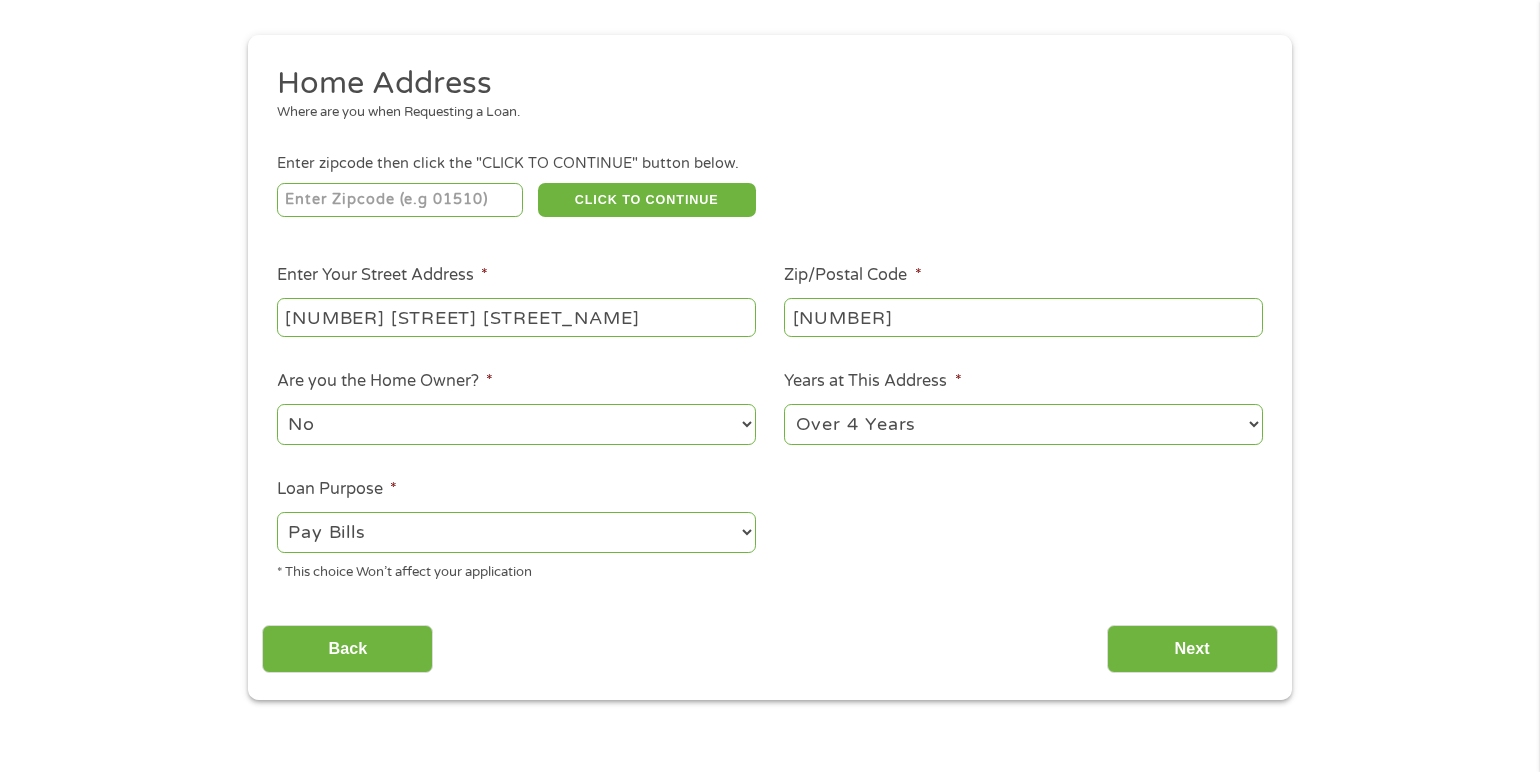 click on "--- Choose one --- Pay Bills Debt Consolidation Home Improvement Major Purchase Car Loan Short Term Cash Medical Expenses Other" at bounding box center (516, 532) 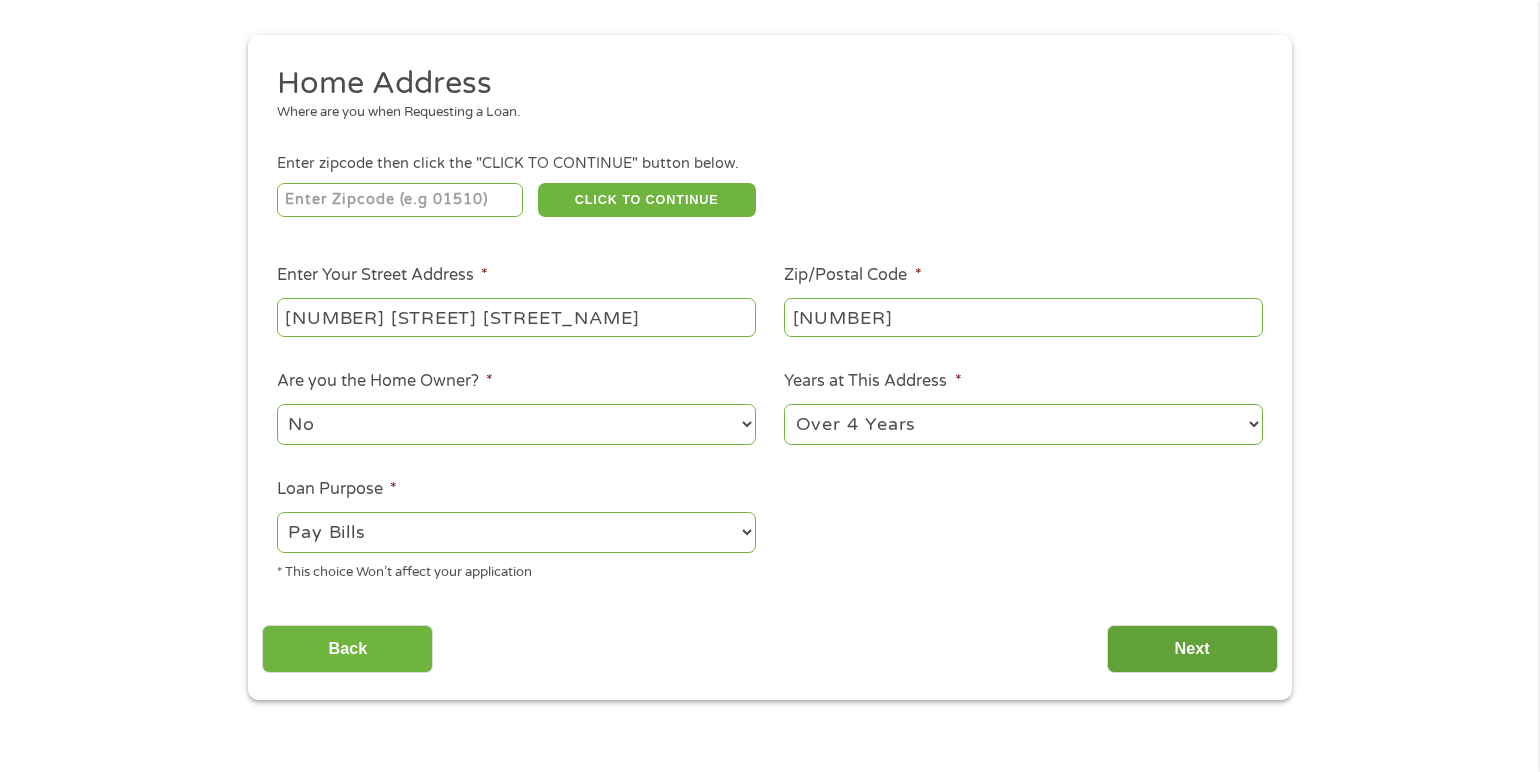 click on "Next" at bounding box center (1192, 649) 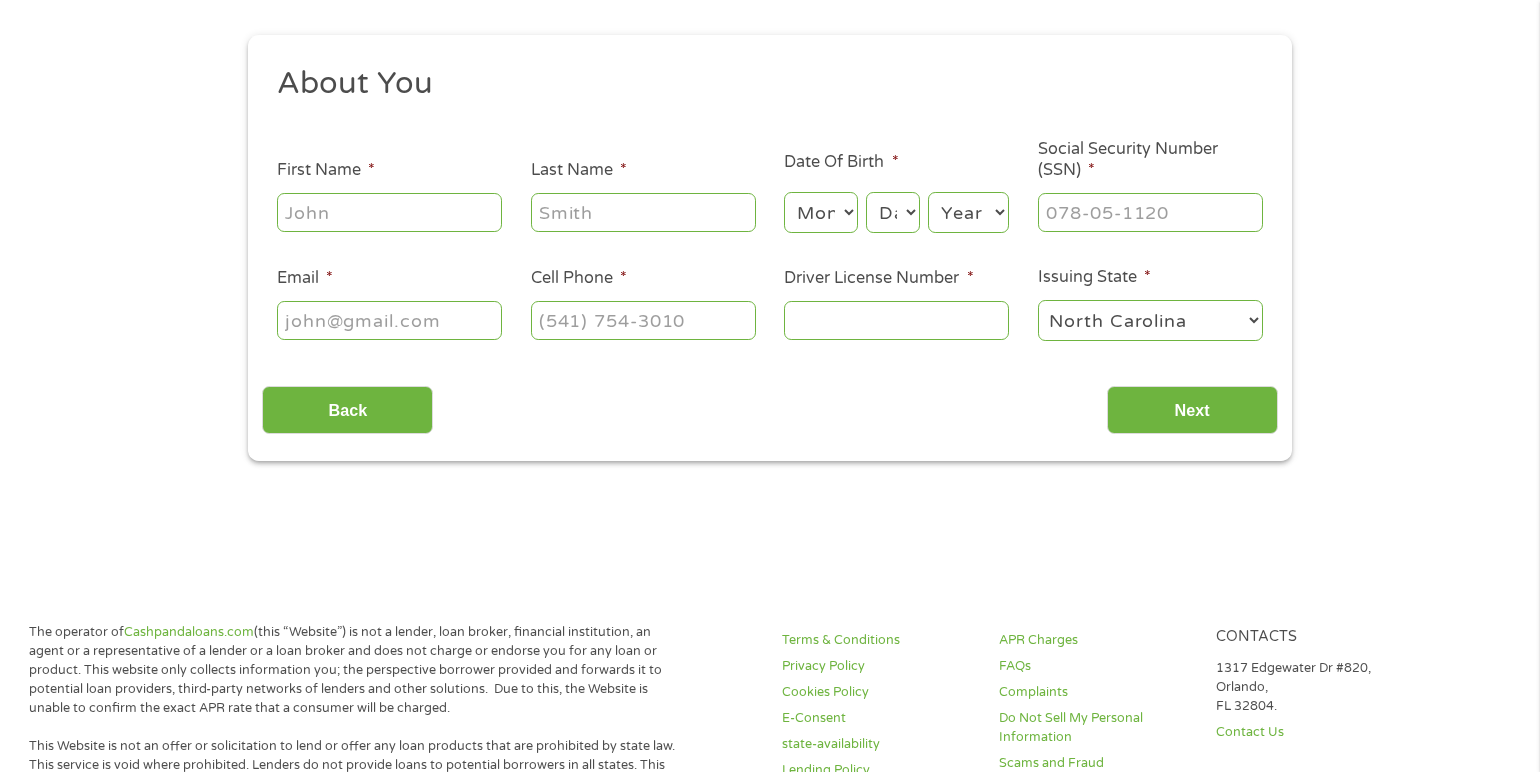 scroll, scrollTop: 29, scrollLeft: 0, axis: vertical 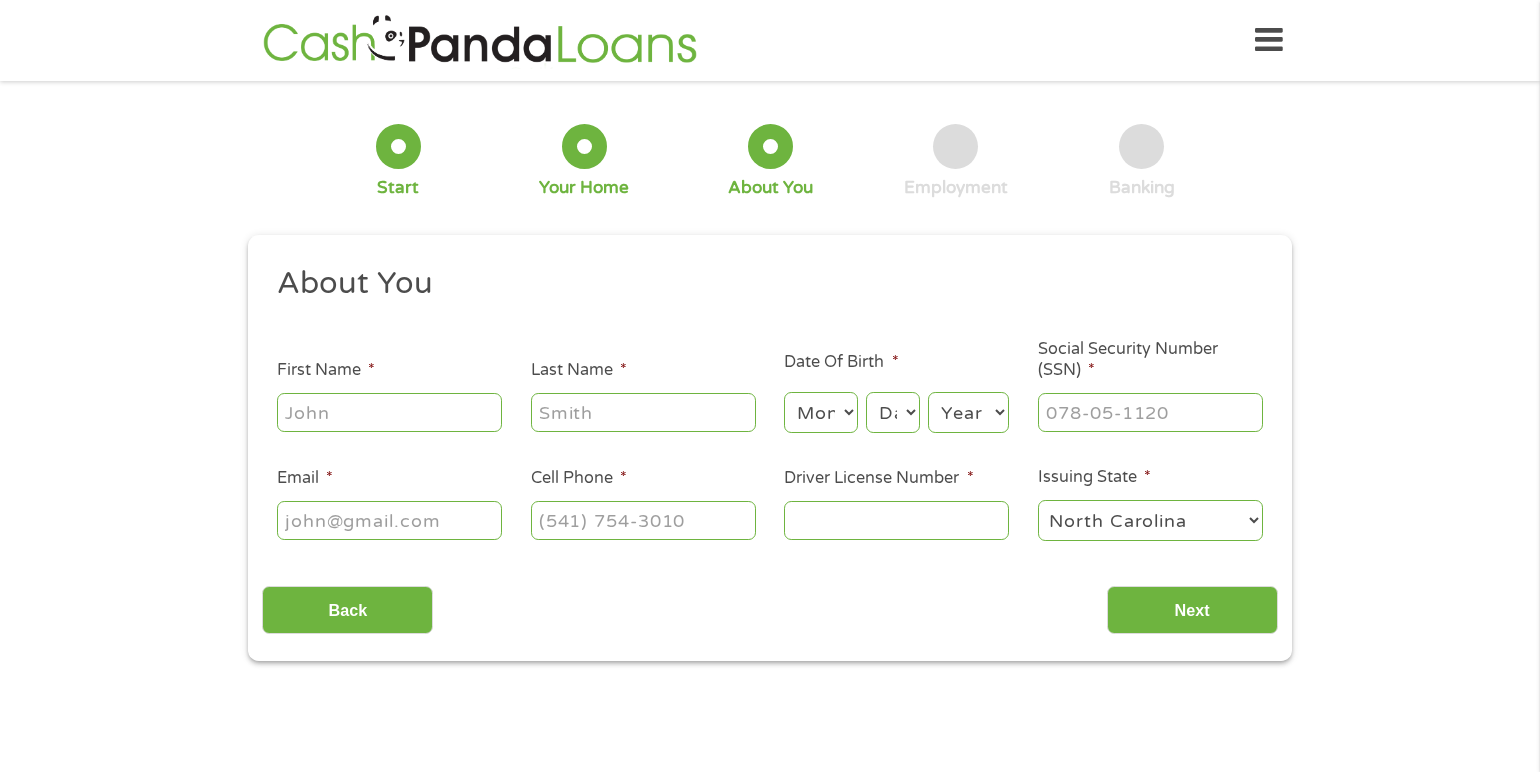 click on "First Name *" at bounding box center (389, 412) 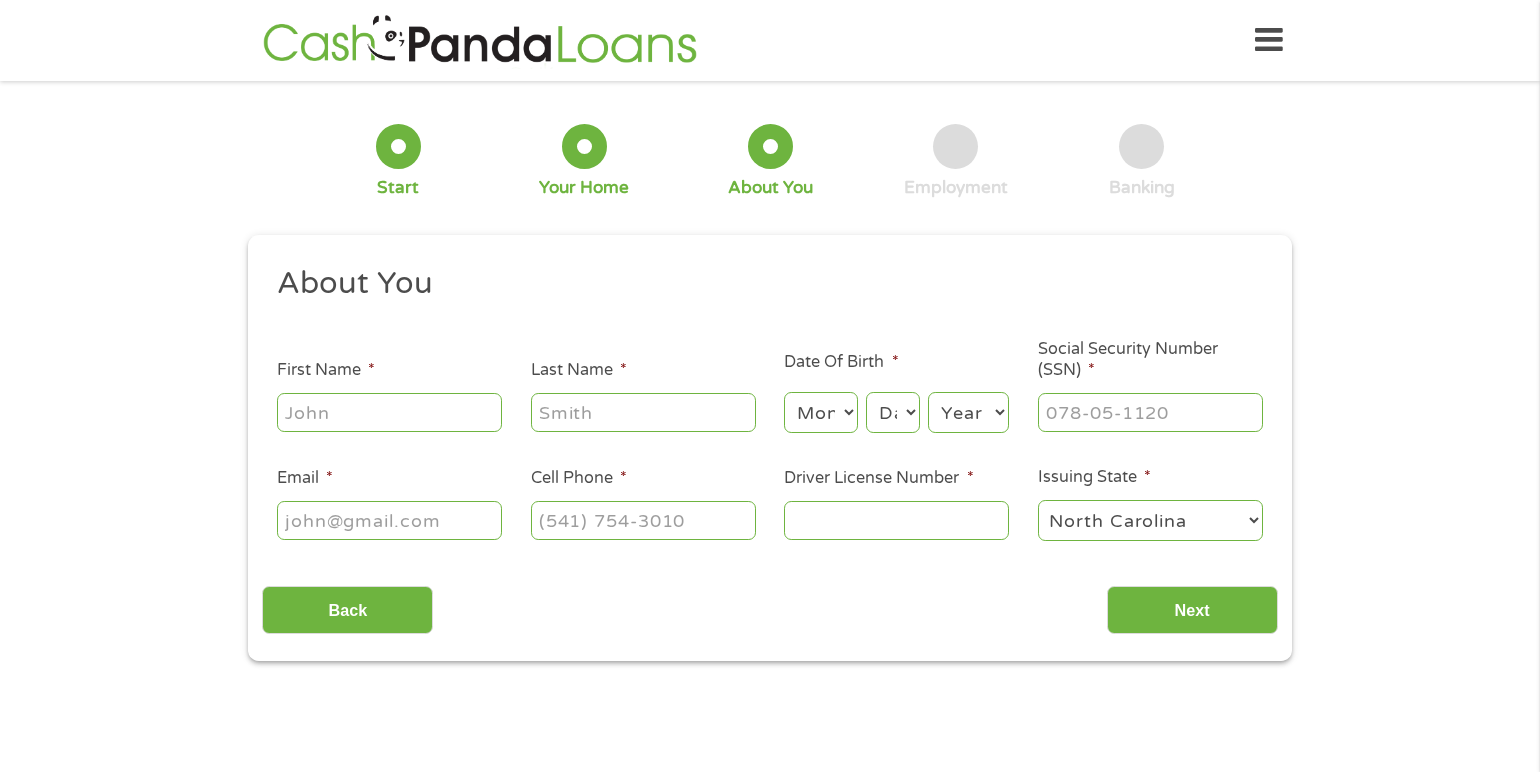 type on "[FIRST]" 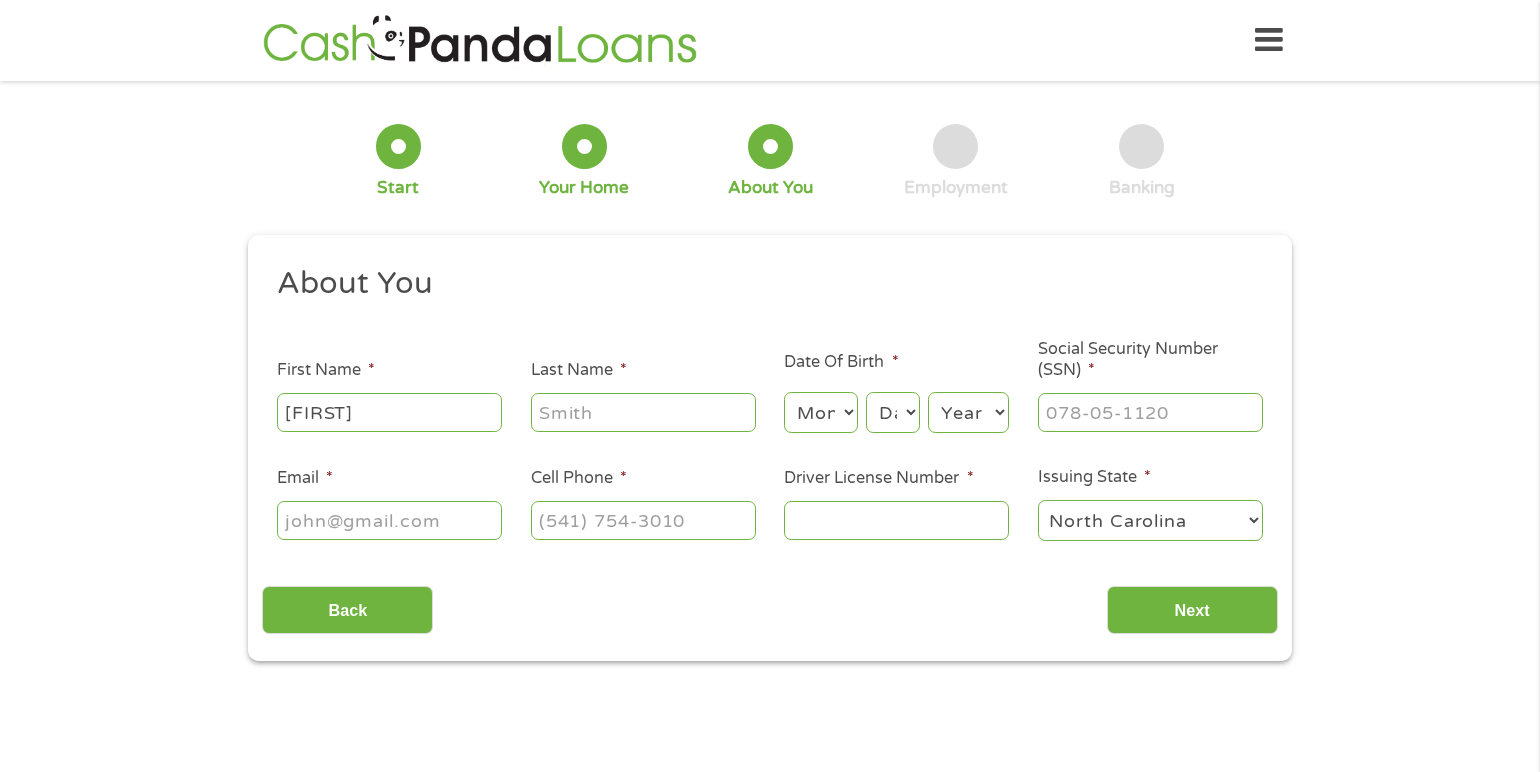 type on "[LAST]" 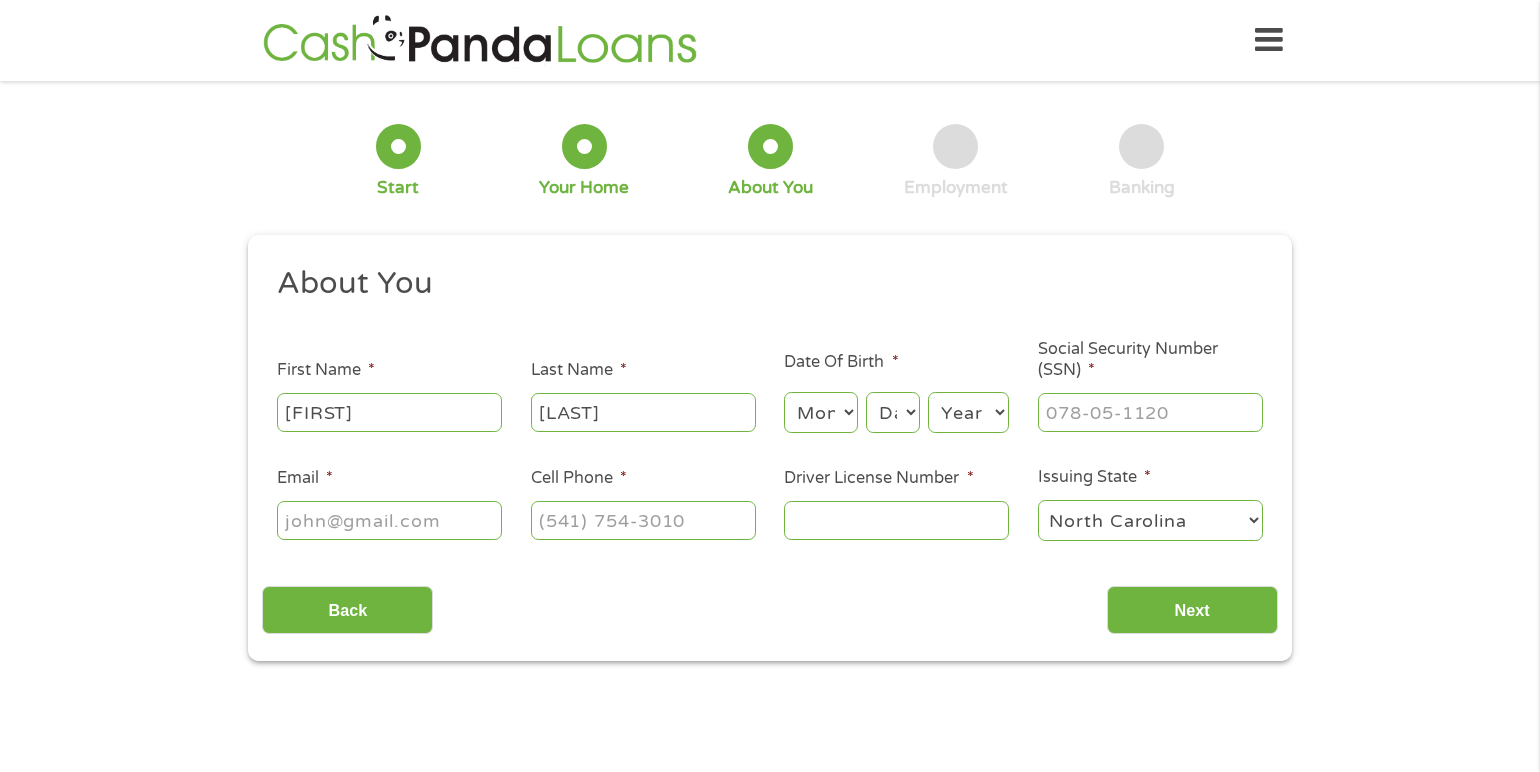 type on "[EMAIL]" 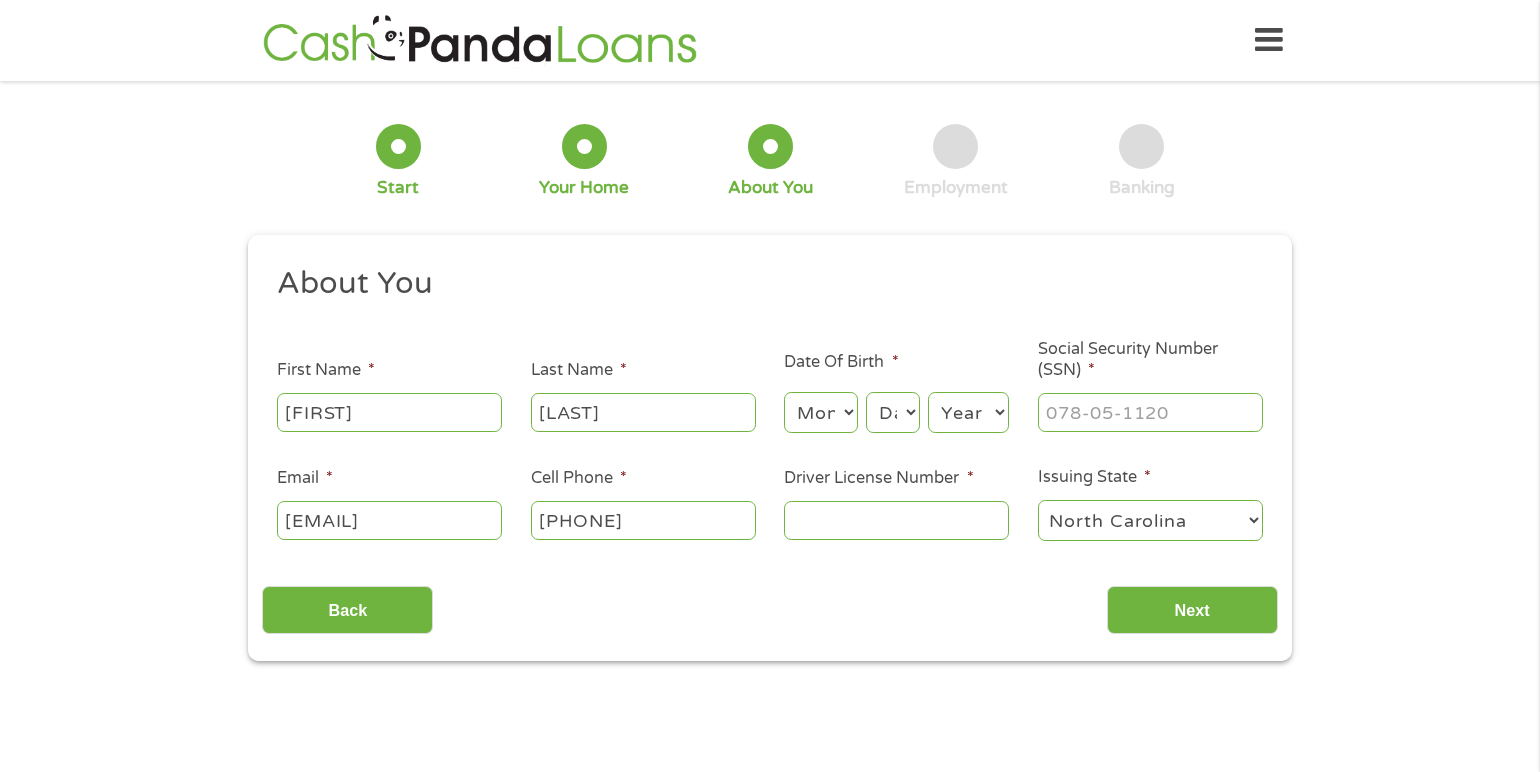 type on "[PHONE]" 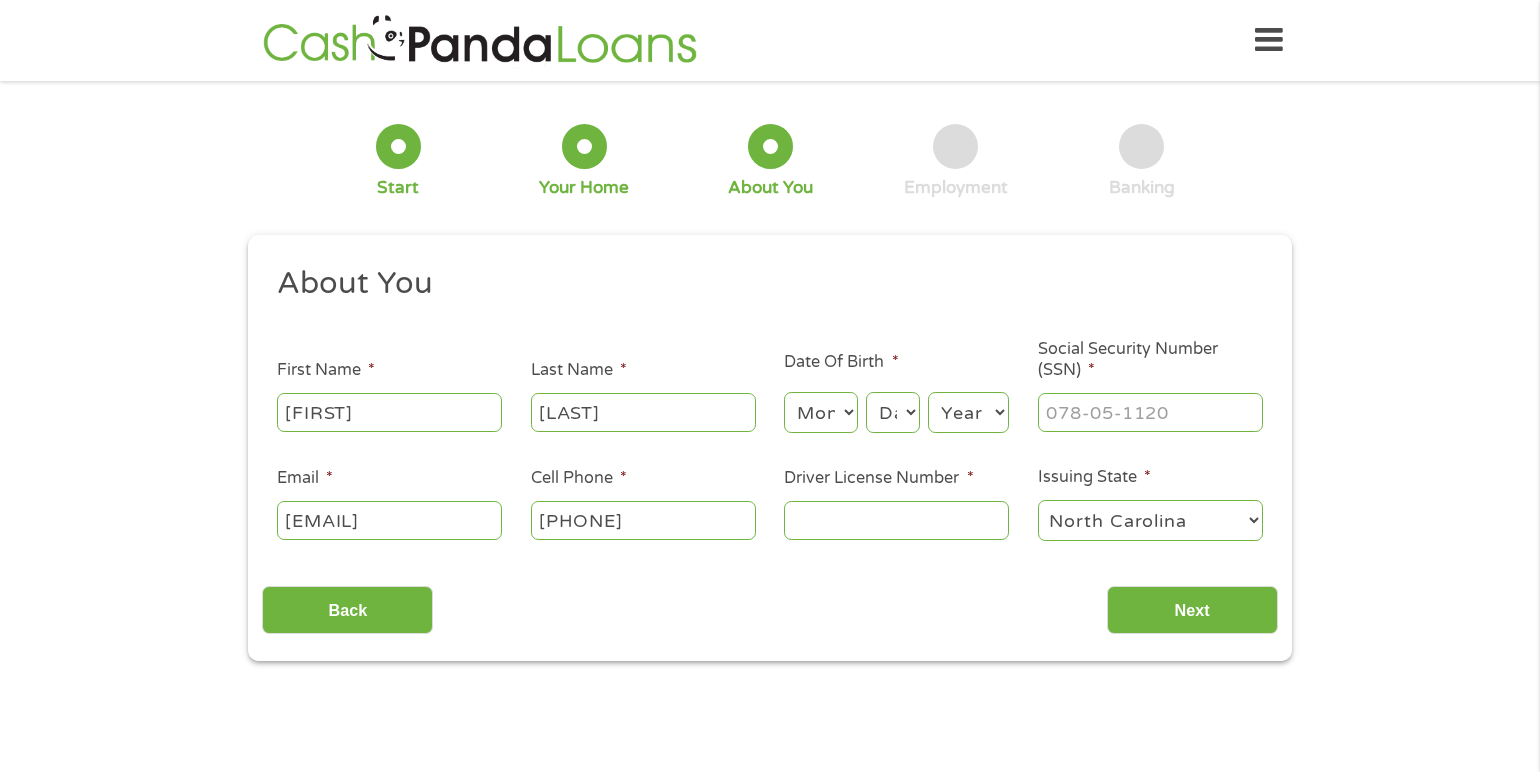 click on "Month 1 2 3 4 5 6 7 8 9 10 11 12" at bounding box center (820, 412) 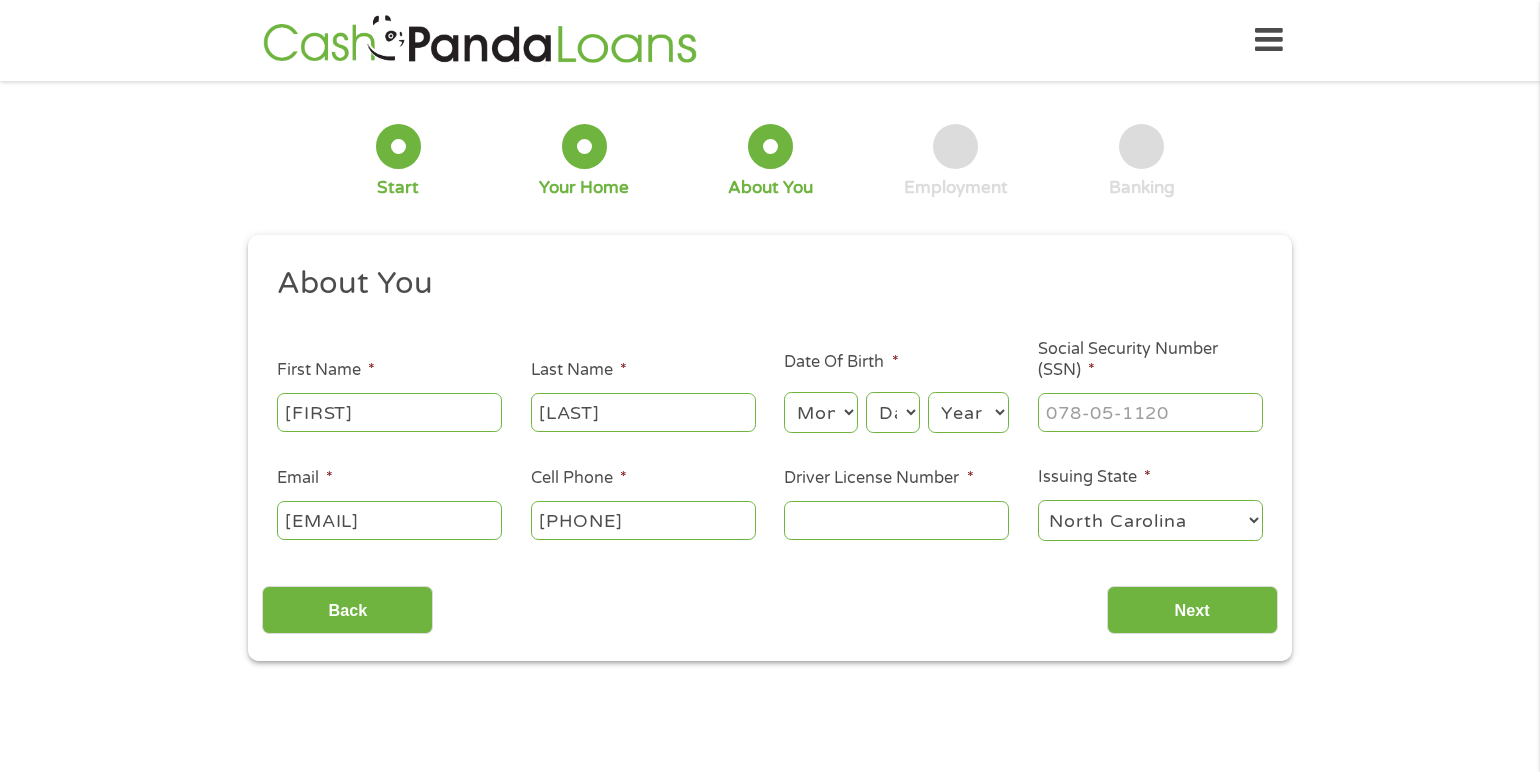 select on "7" 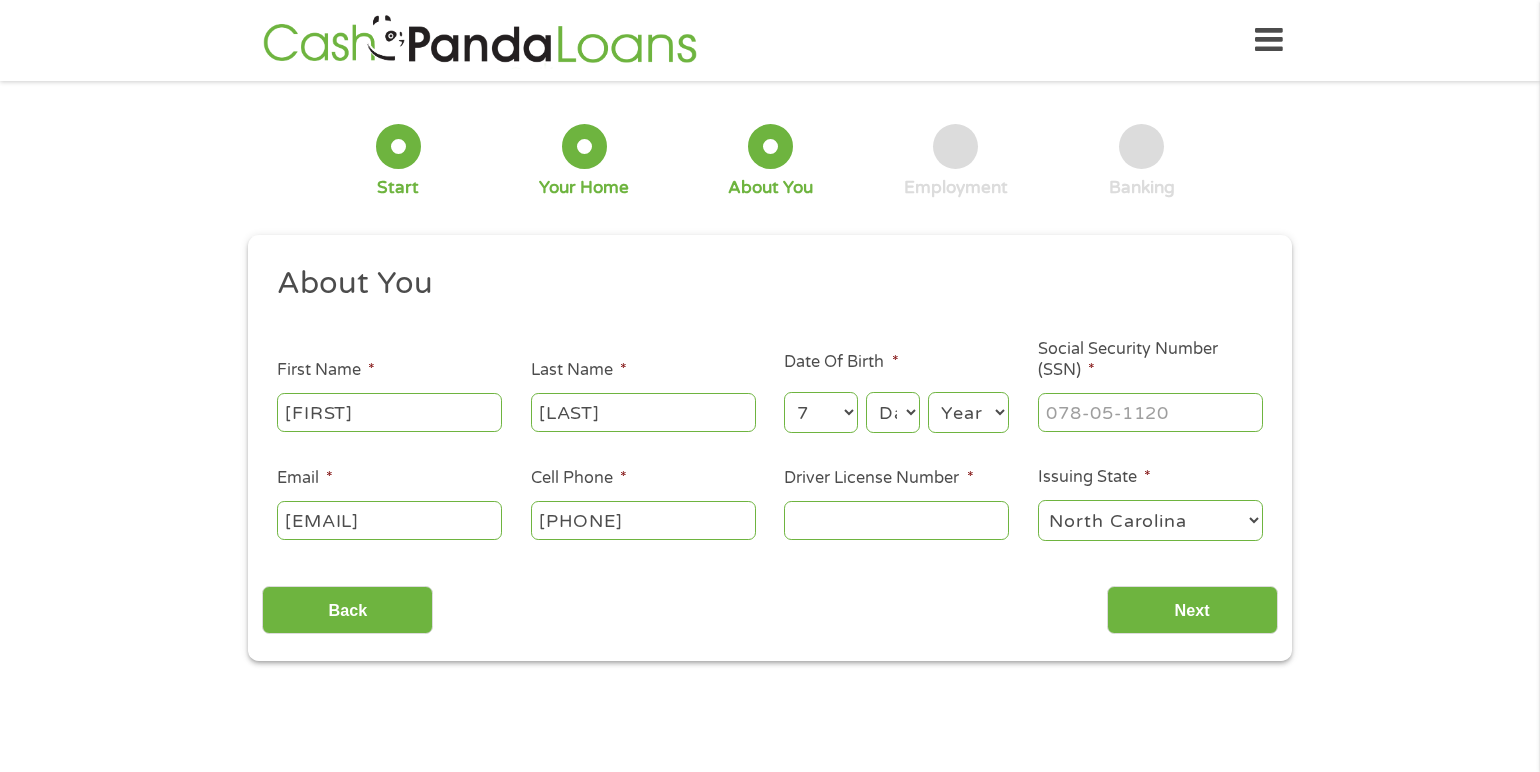 click on "Month 1 2 3 4 5 6 7 8 9 10 11 12" at bounding box center (820, 412) 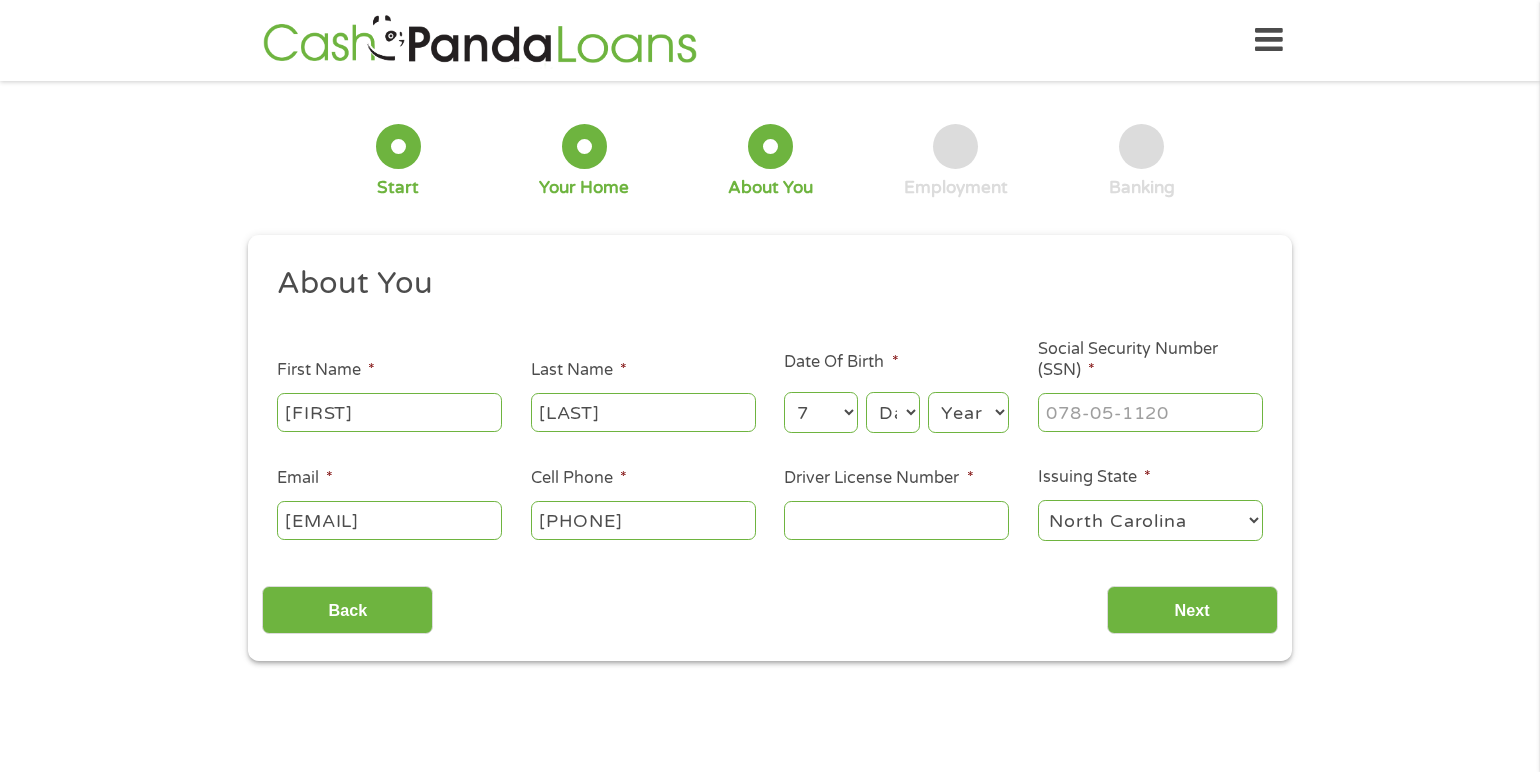 click on "Day 1 2 3 4 5 6 7 8 9 10 11 12 13 14 15 16 17 18 19 20 21 22 23 24 25 26 27 28 29 30 31" at bounding box center [893, 412] 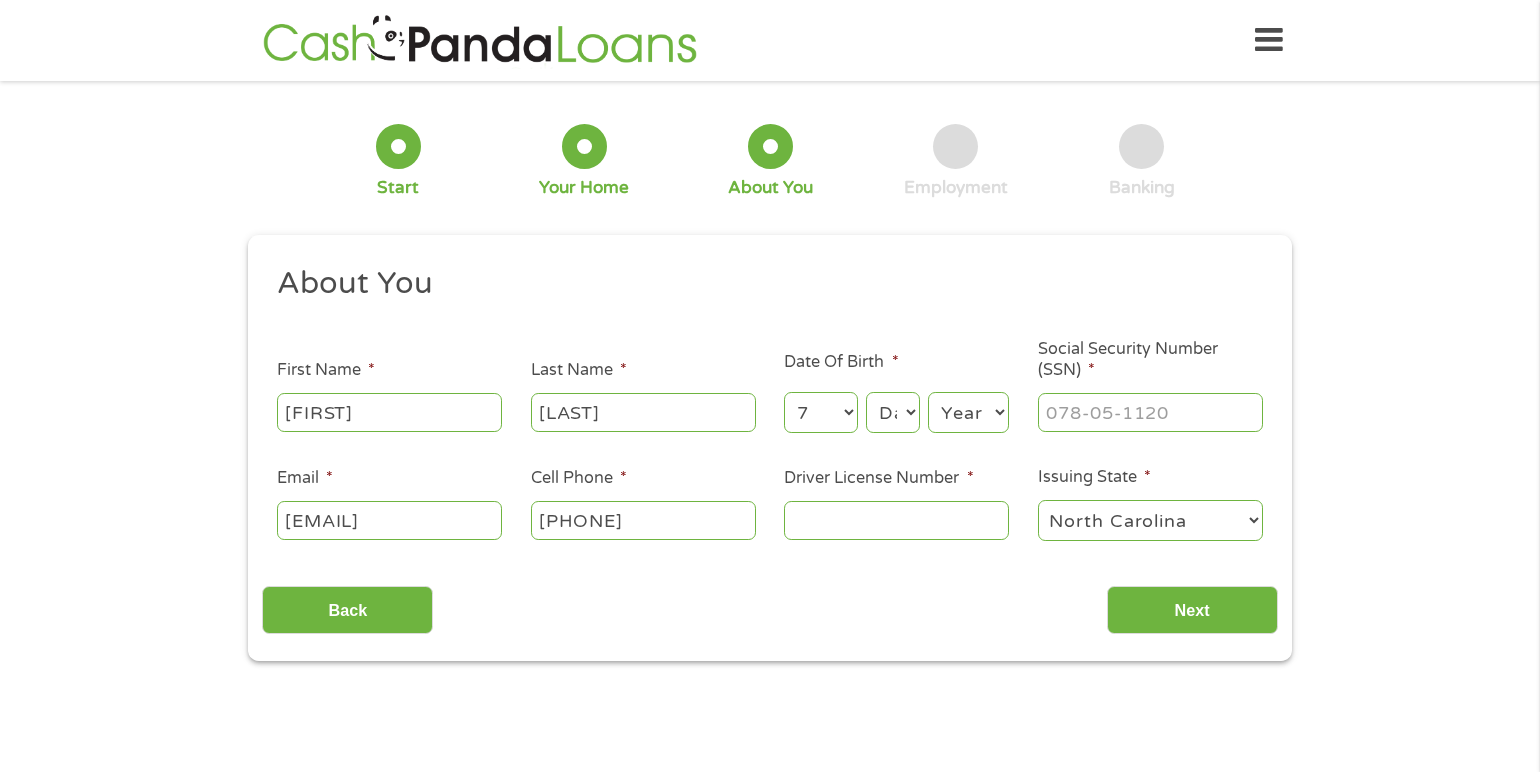 select on "16" 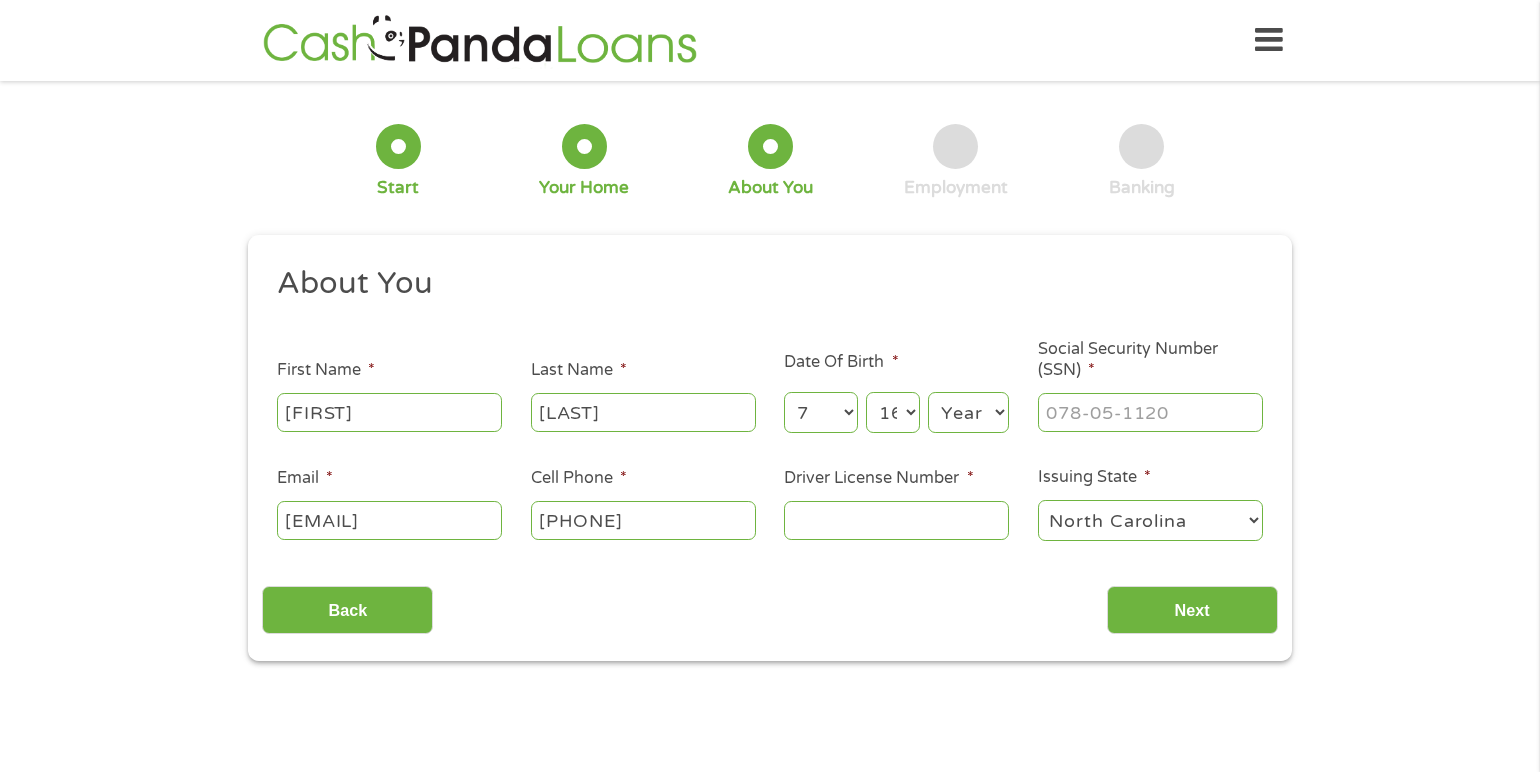 click on "Day 1 2 3 4 5 6 7 8 9 10 11 12 13 14 15 16 17 18 19 20 21 22 23 24 25 26 27 28 29 30 31" at bounding box center (893, 412) 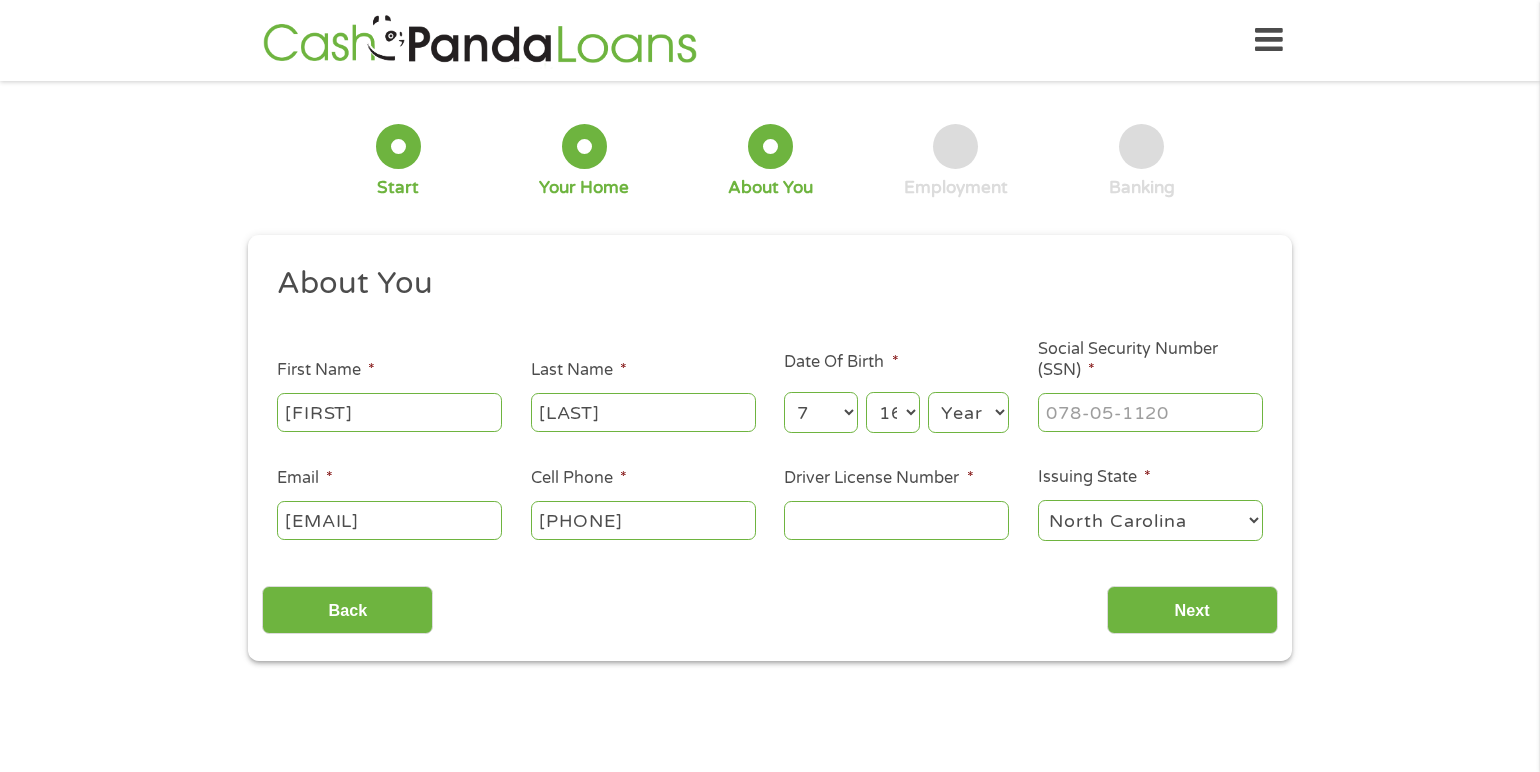 select on "1967" 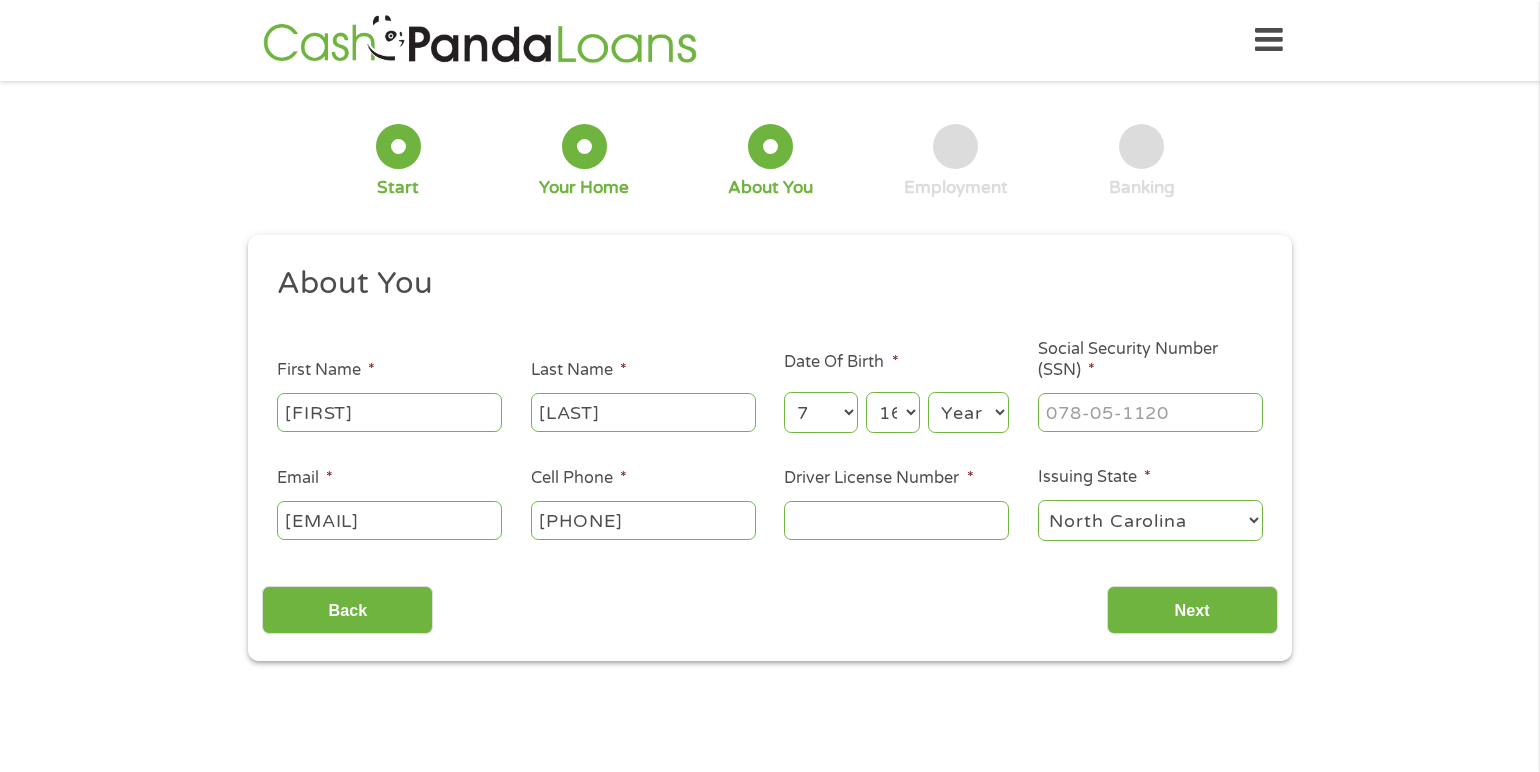 click on "Year 2007 2006 2005 2004 2003 2002 2001 2000 1999 1998 1997 1996 1995 1994 1993 1992 1991 1990 1989 1988 1987 1986 1985 1984 1983 1982 1981 1980 1979 1978 1977 1976 1975 1974 1973 1972 1971 1970 1969 1968 1967 1966 1965 1964 1963 1962 1961 1960 1959 1958 1957 1956 1955 1954 1953 1952 1951 1950 1949 1948 1947 1946 1945 1944 1943 1942 1941 1940 1939 1938 1937 1936 1935 1934 1933 1932 1931 1930 1929 1928 1927 1926 1925 1924 1923 1922 1921 1920" at bounding box center (968, 412) 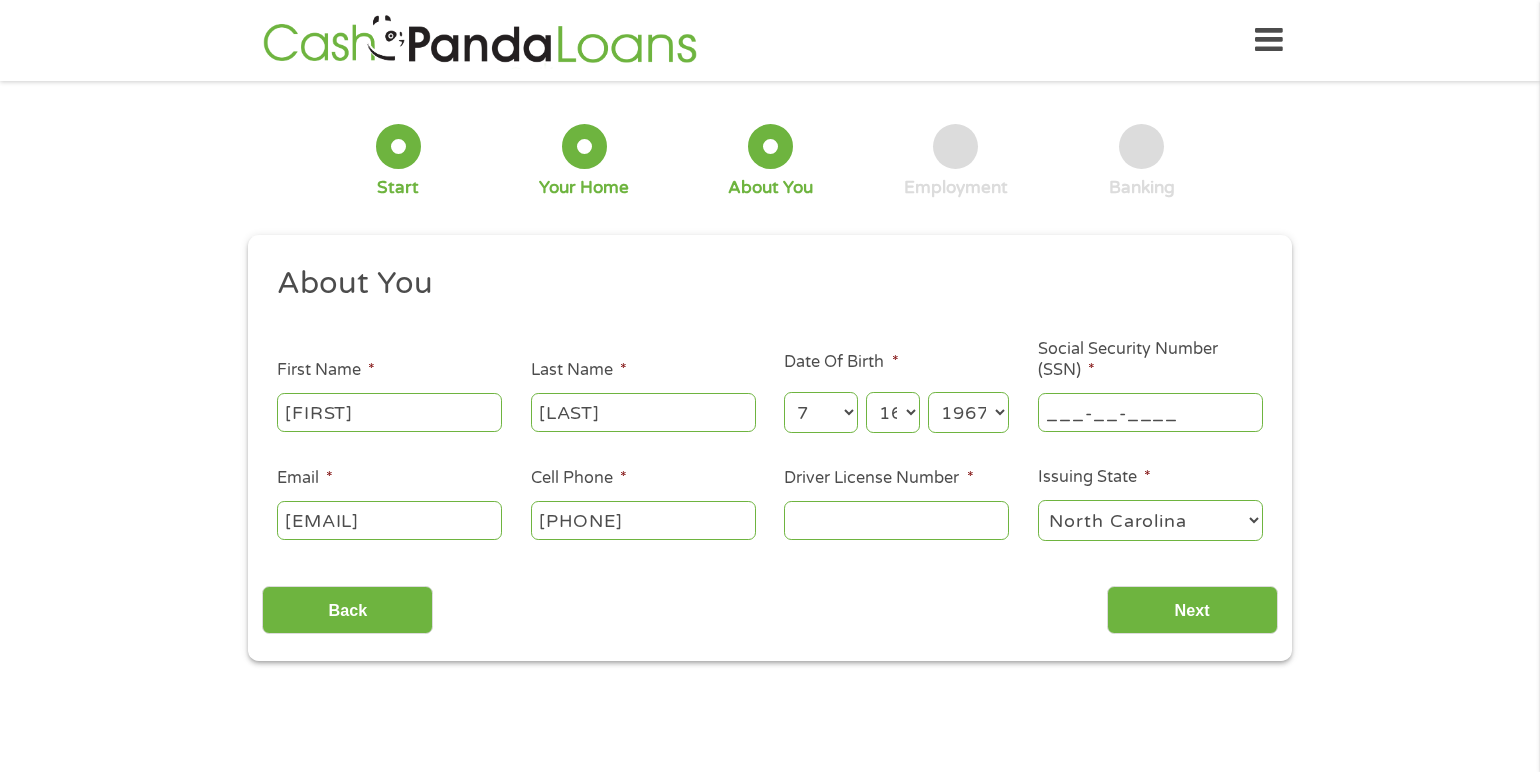 click on "___-__-____" at bounding box center [1150, 412] 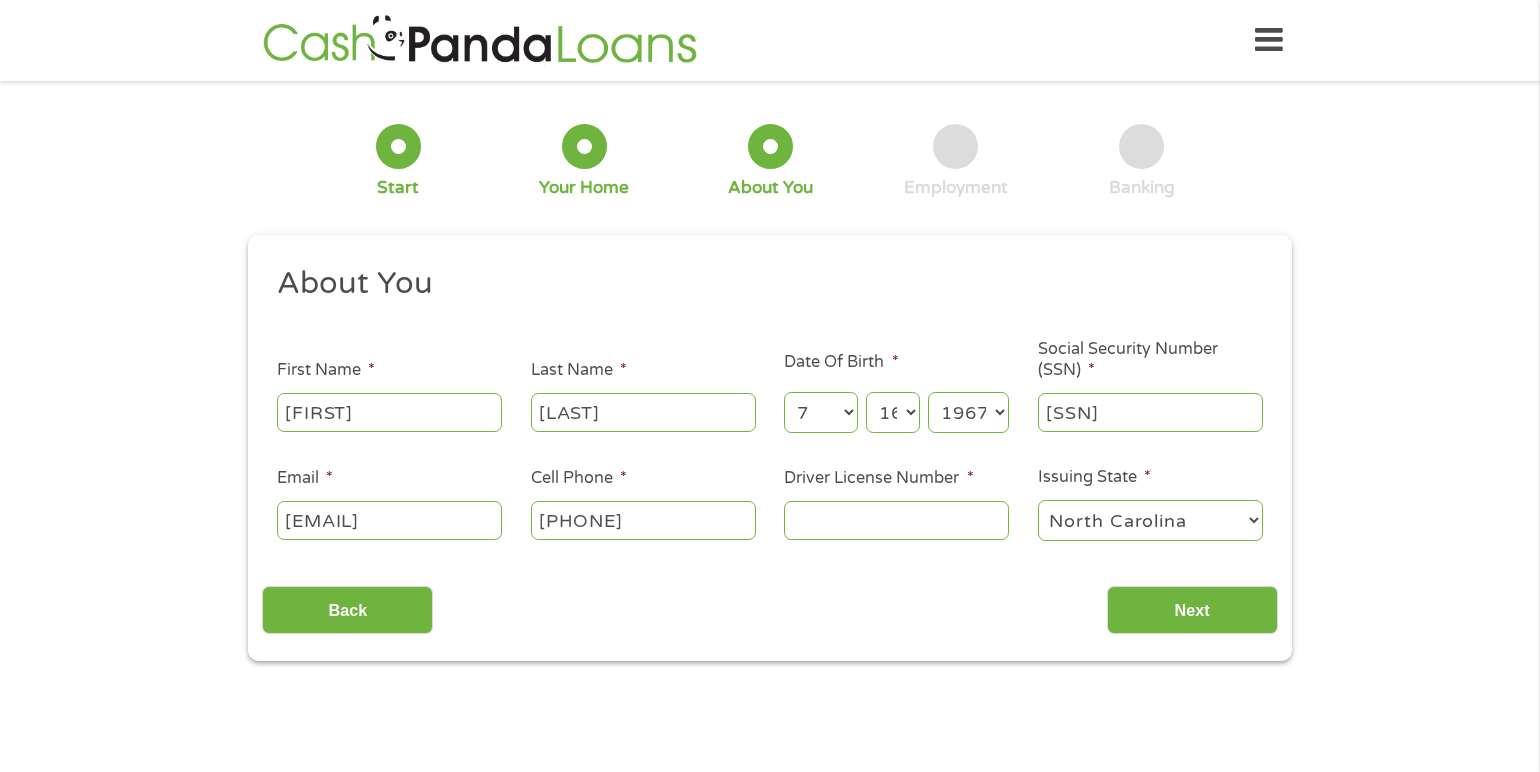 type on "[SSN]" 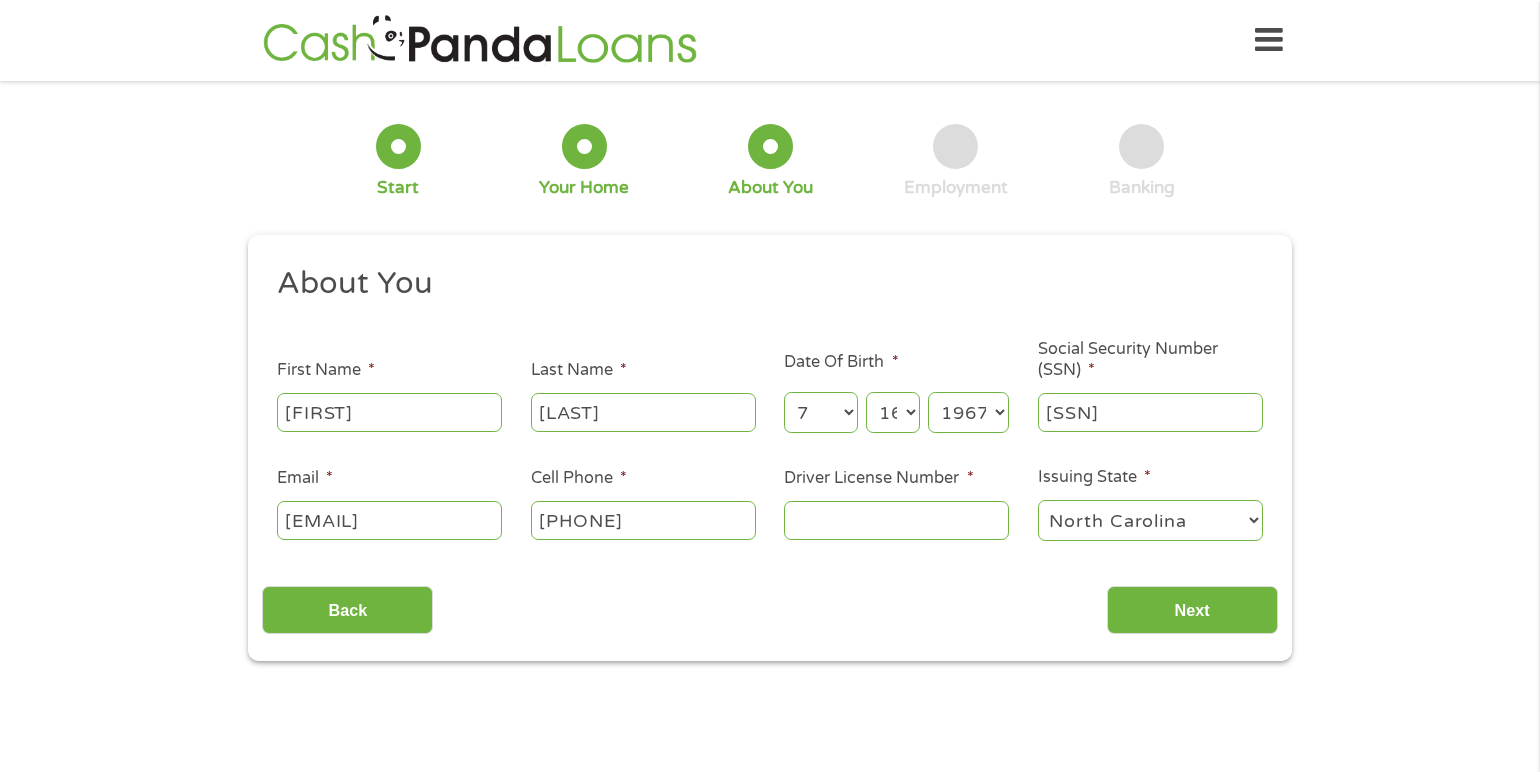 click on "Driver License Number *" at bounding box center [896, 520] 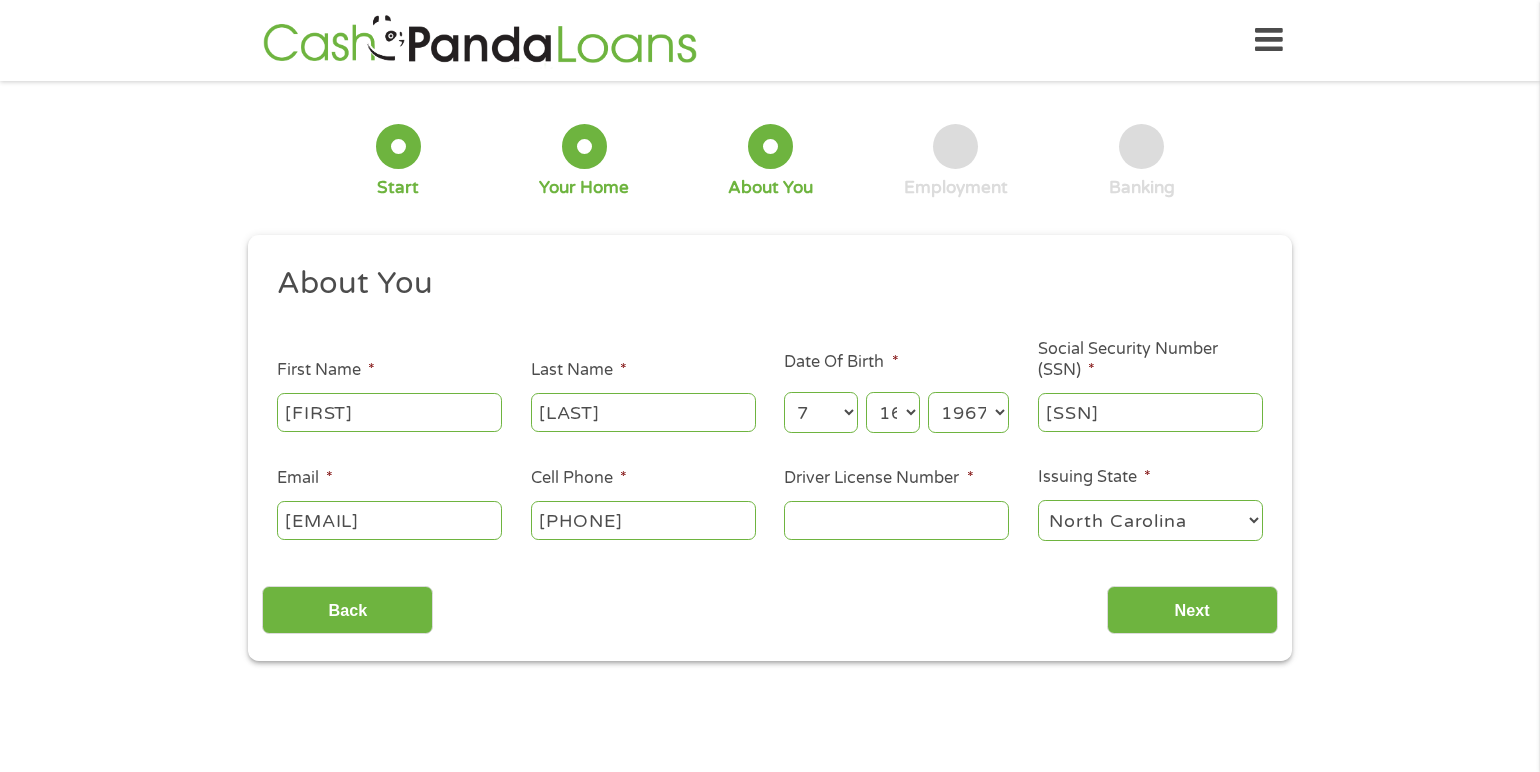 click on "Driver License Number *" at bounding box center (896, 520) 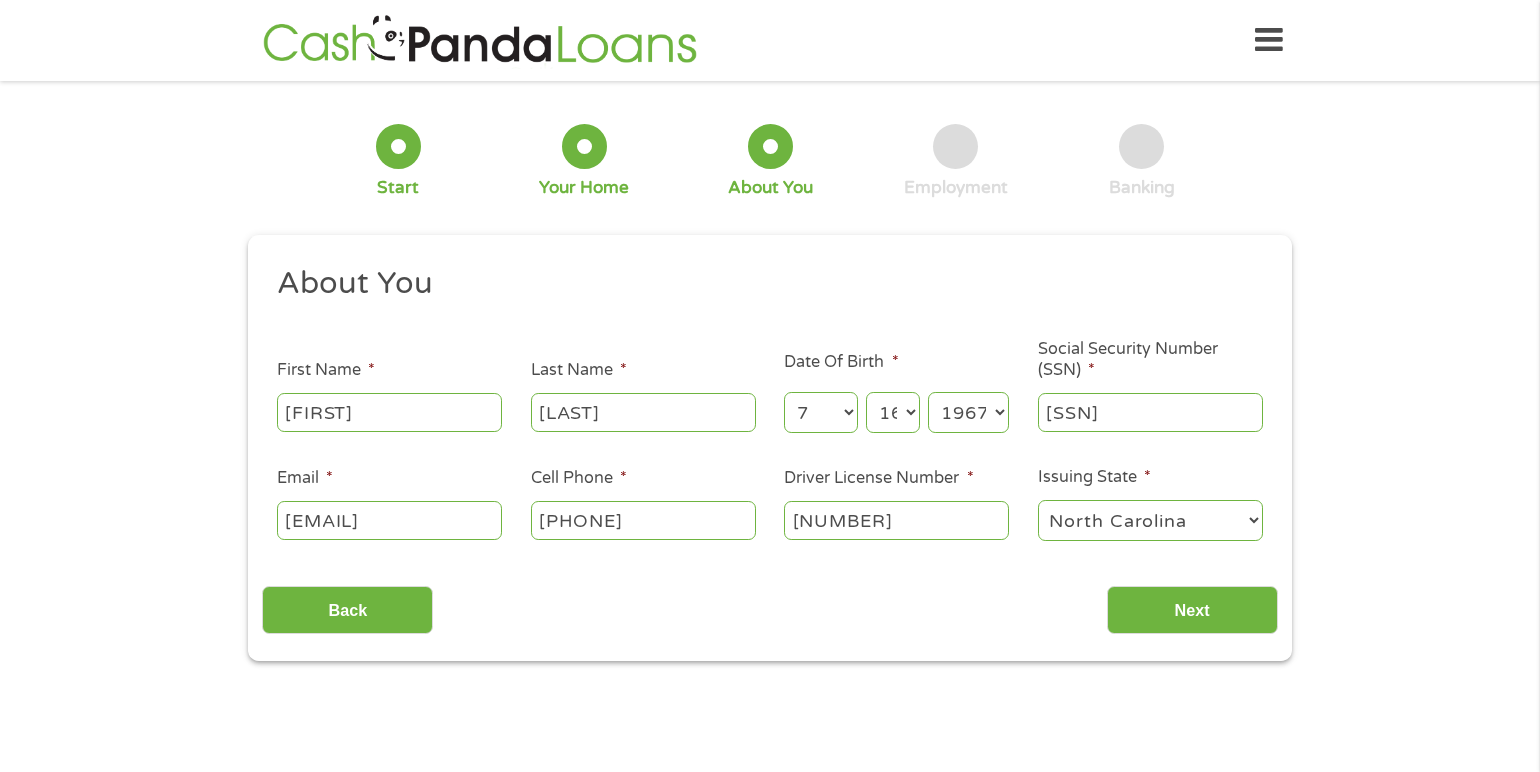 type on "[NUMBER]" 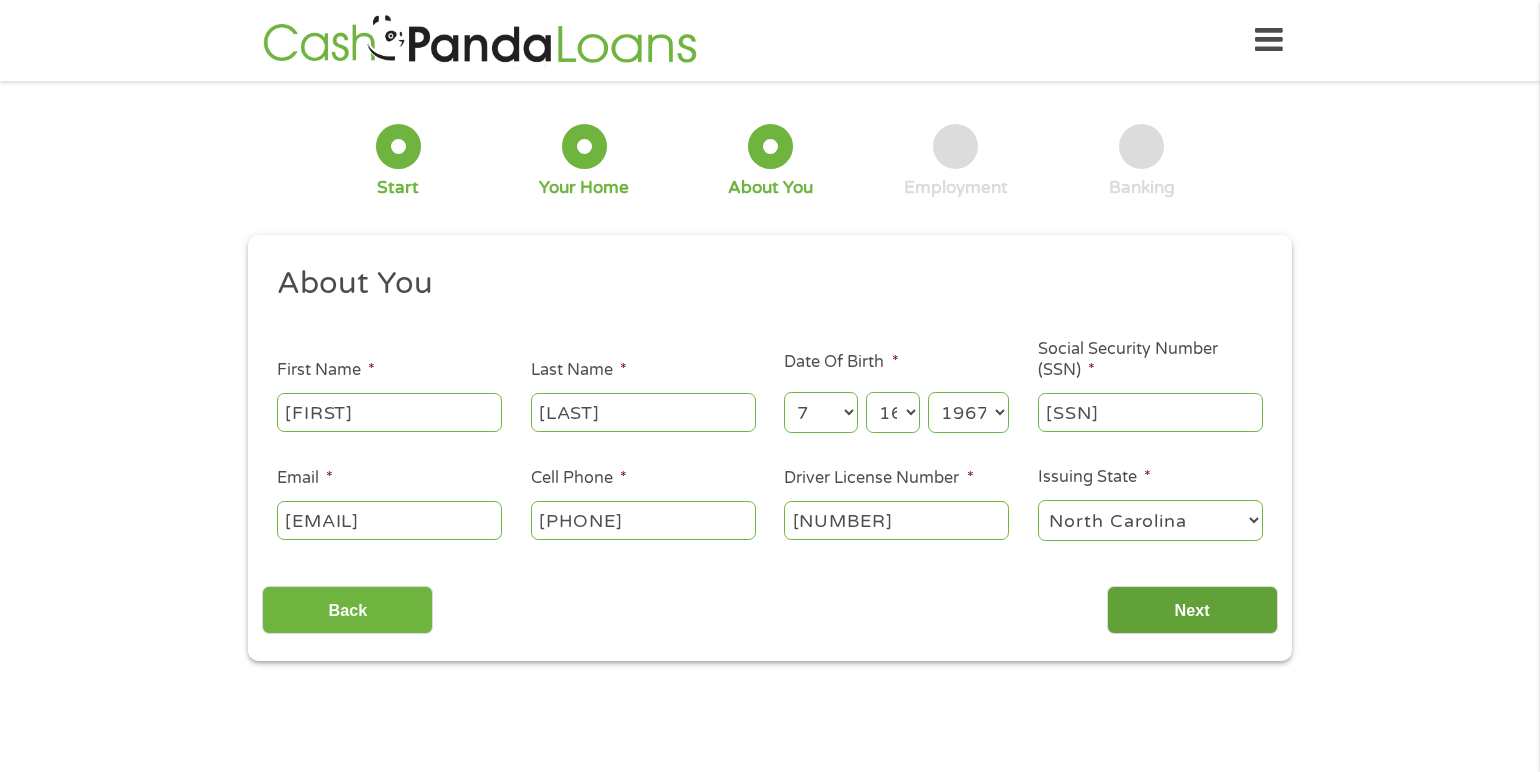 drag, startPoint x: 1205, startPoint y: 588, endPoint x: 1200, endPoint y: 481, distance: 107.11676 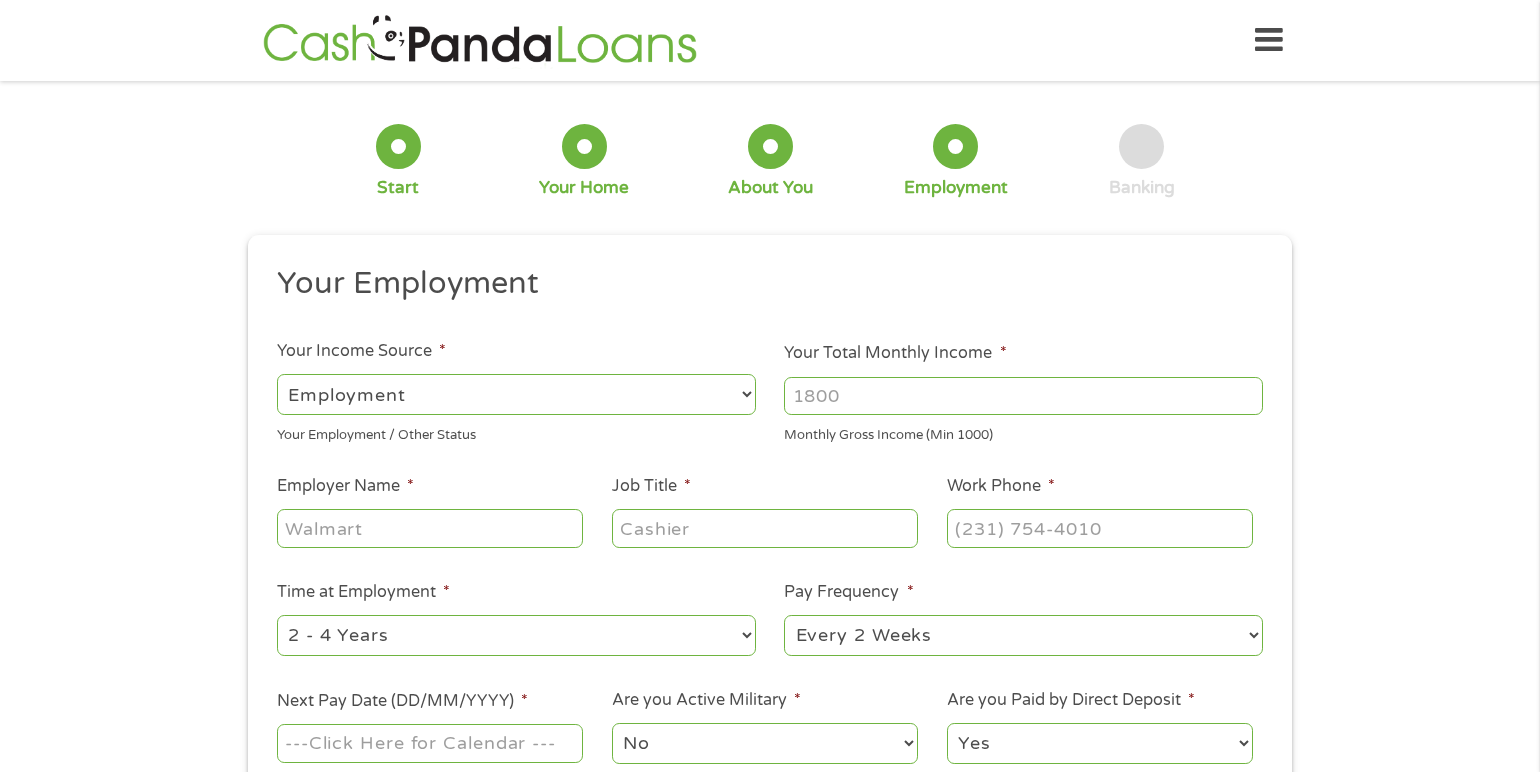 scroll, scrollTop: 8, scrollLeft: 8, axis: both 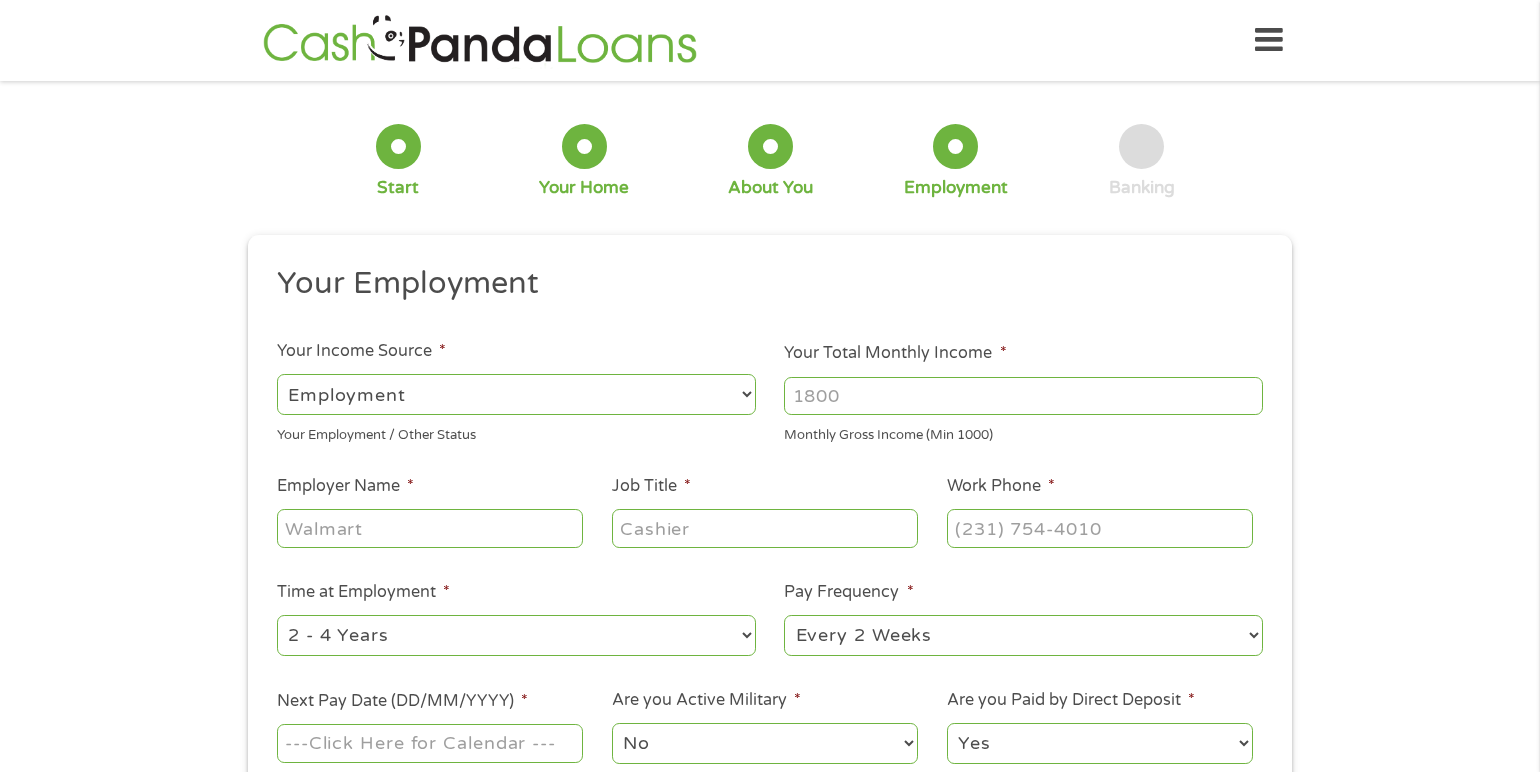 click on "Home   Get Loan Offer   How it works   FAQs   Blog   Cash Loans   Quick Loans   Online Loans   Payday Loans   Cash Advances   Préstamos   Paycheck Loans Near Me   Artificial Intelligence Loans   Contact Us" at bounding box center (770, 40) 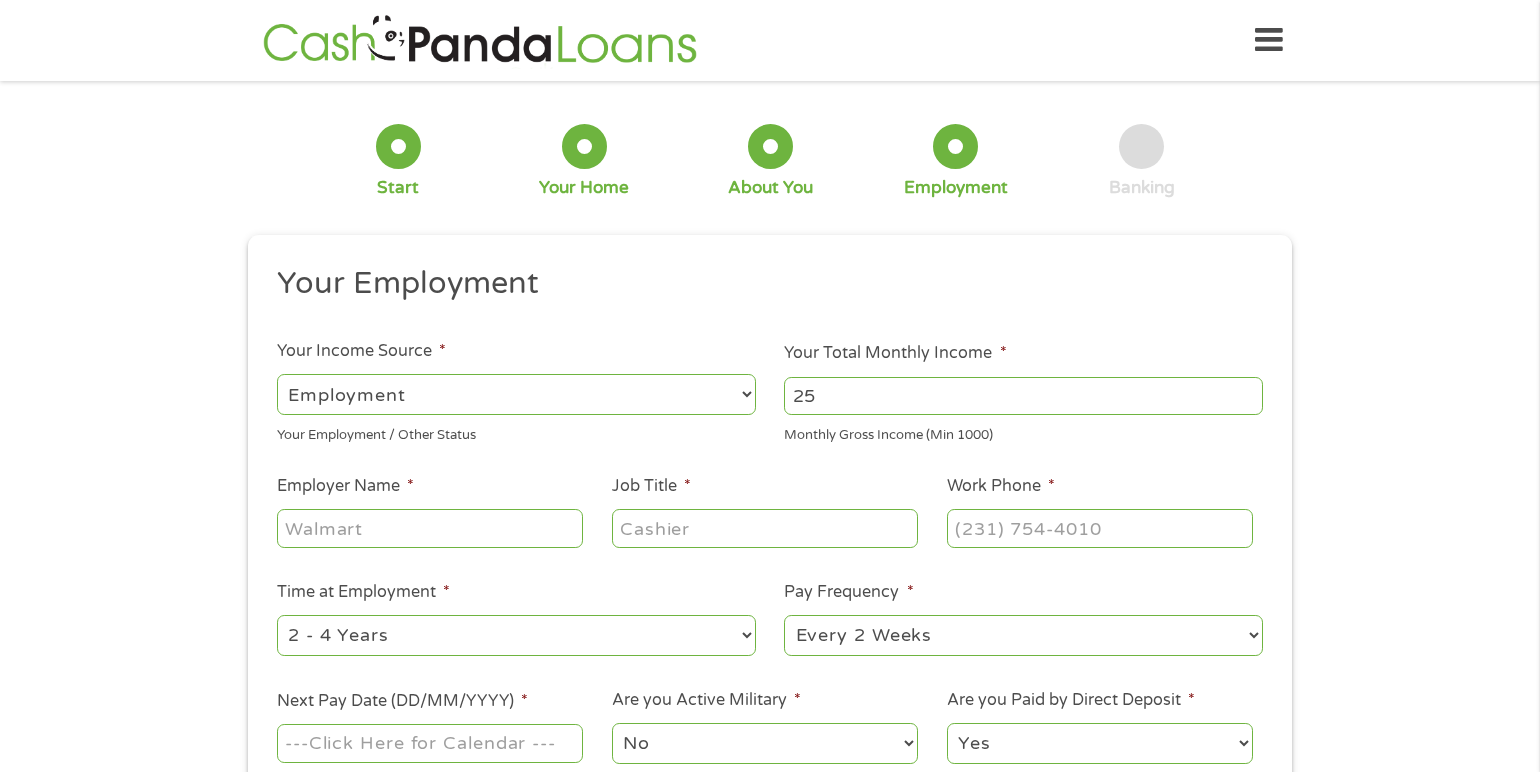 drag, startPoint x: 885, startPoint y: 400, endPoint x: 769, endPoint y: 415, distance: 116.965805 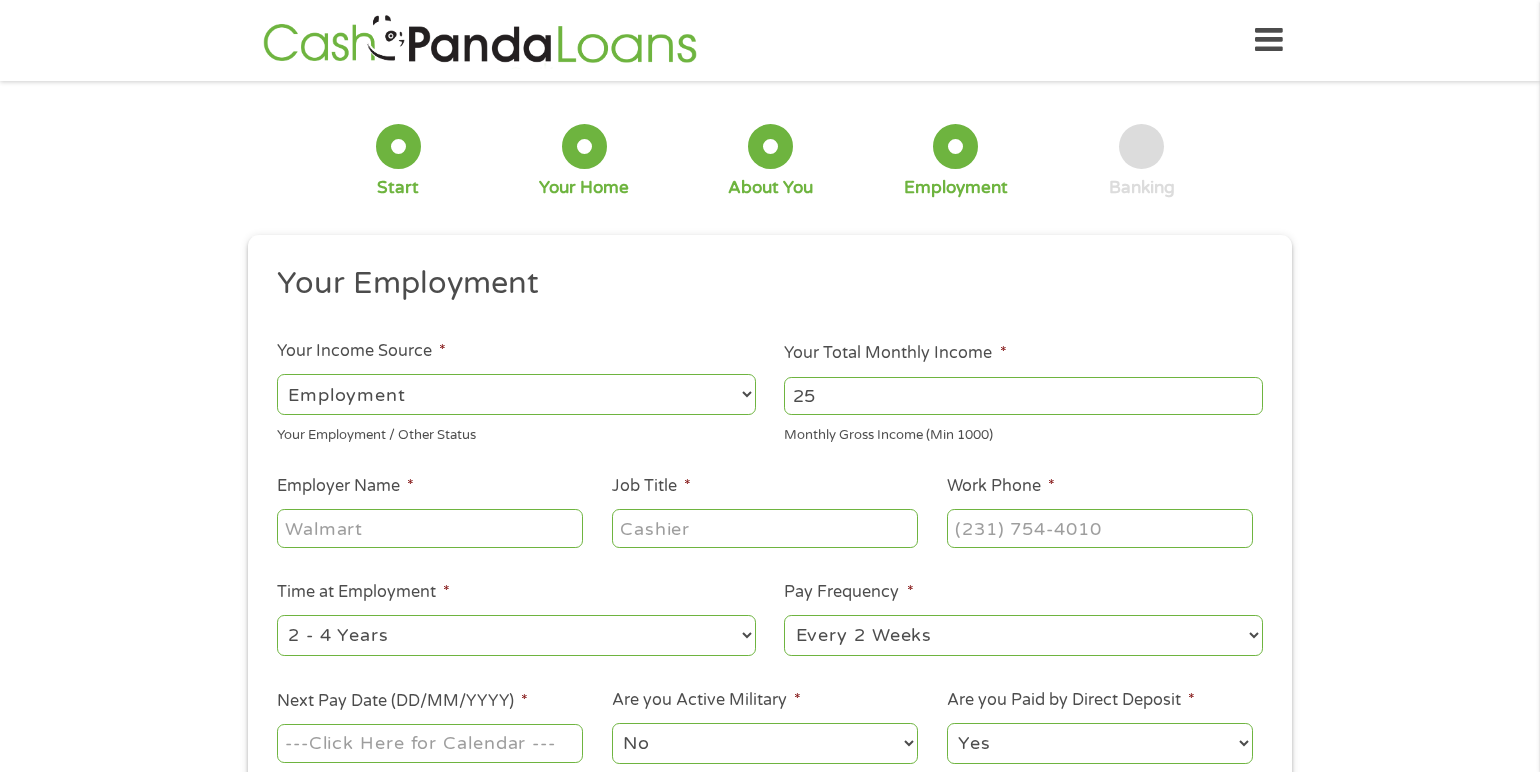 type on "2" 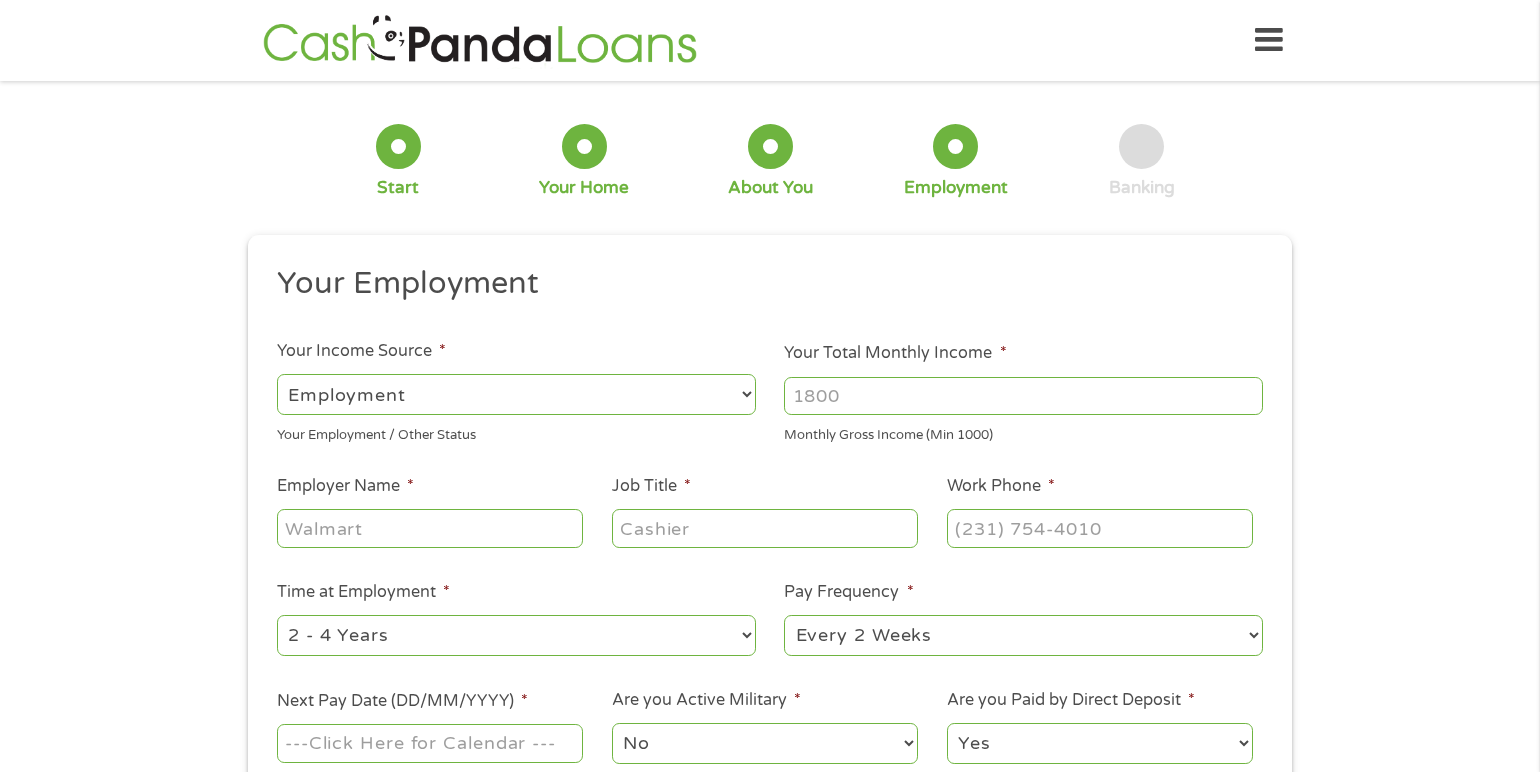 type on "2" 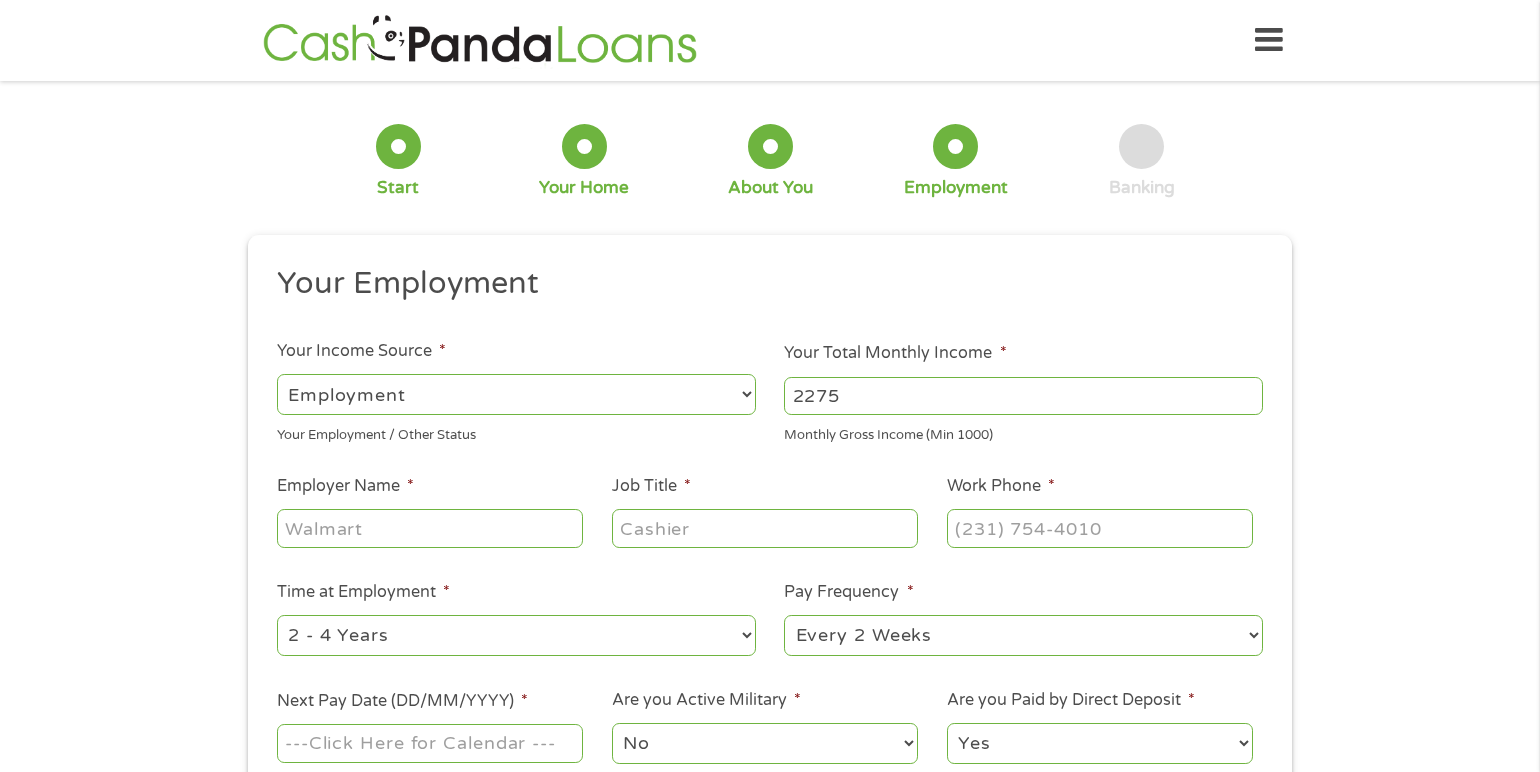 type on "2275" 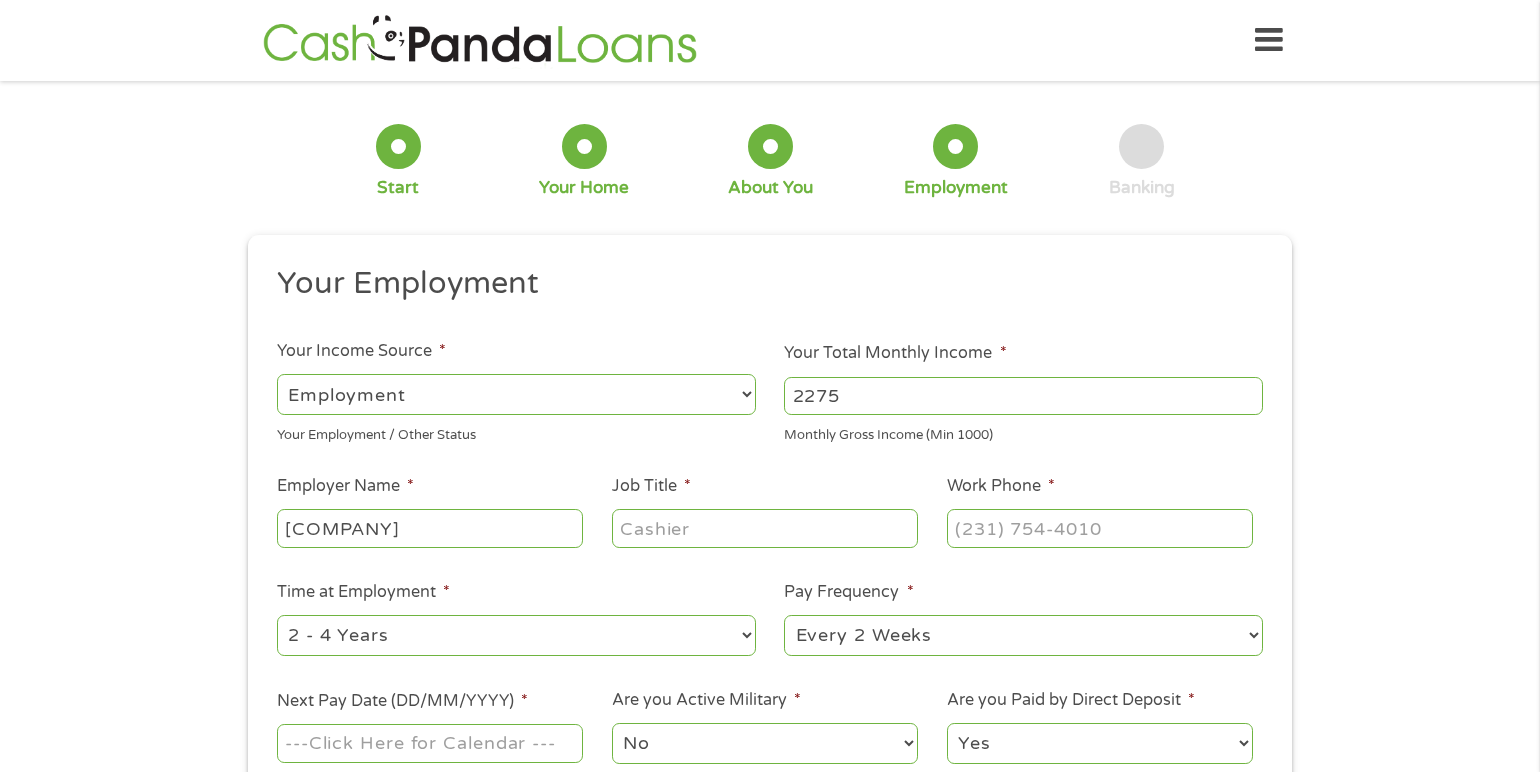 type on "[COMPANY]" 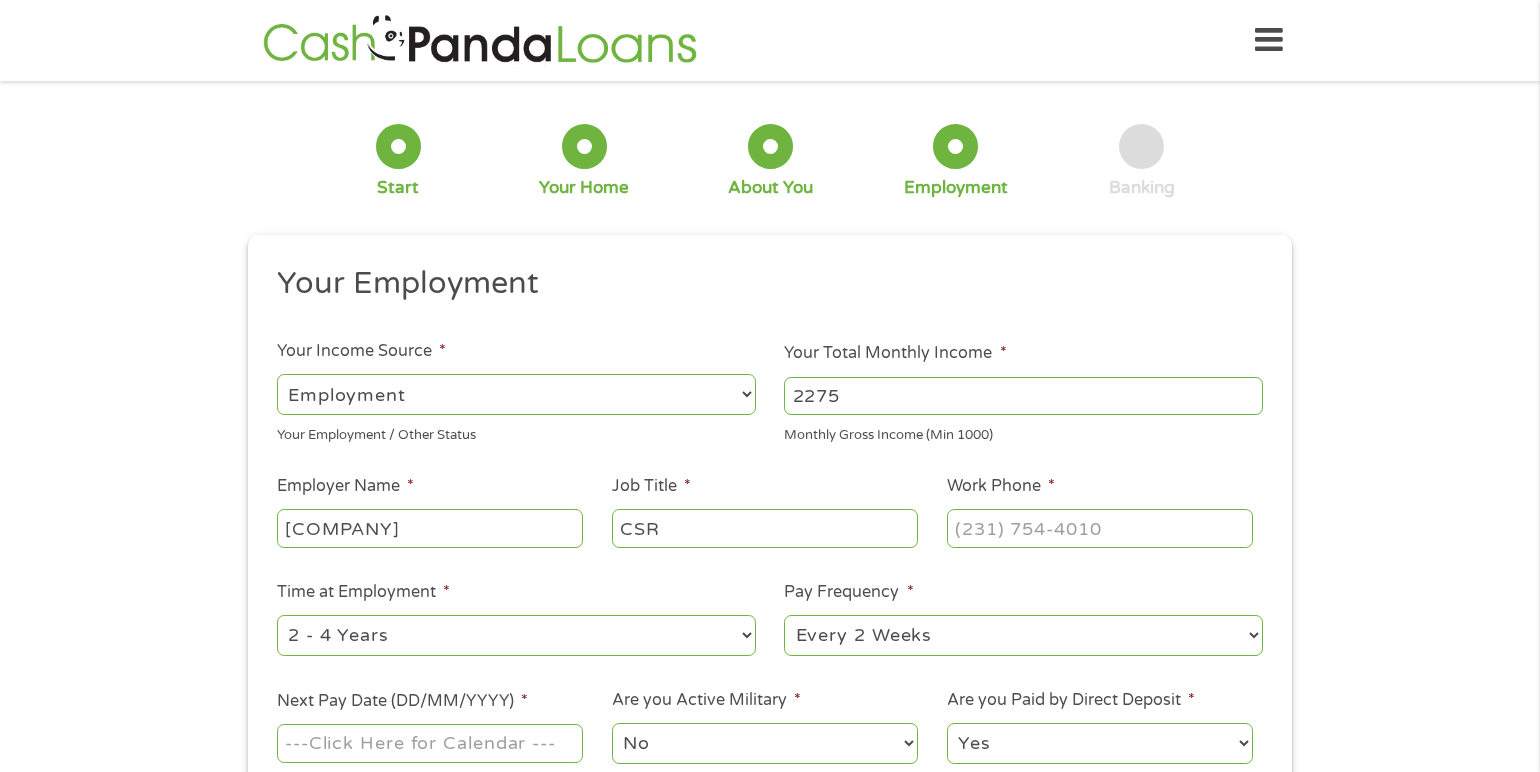 type on "CSR" 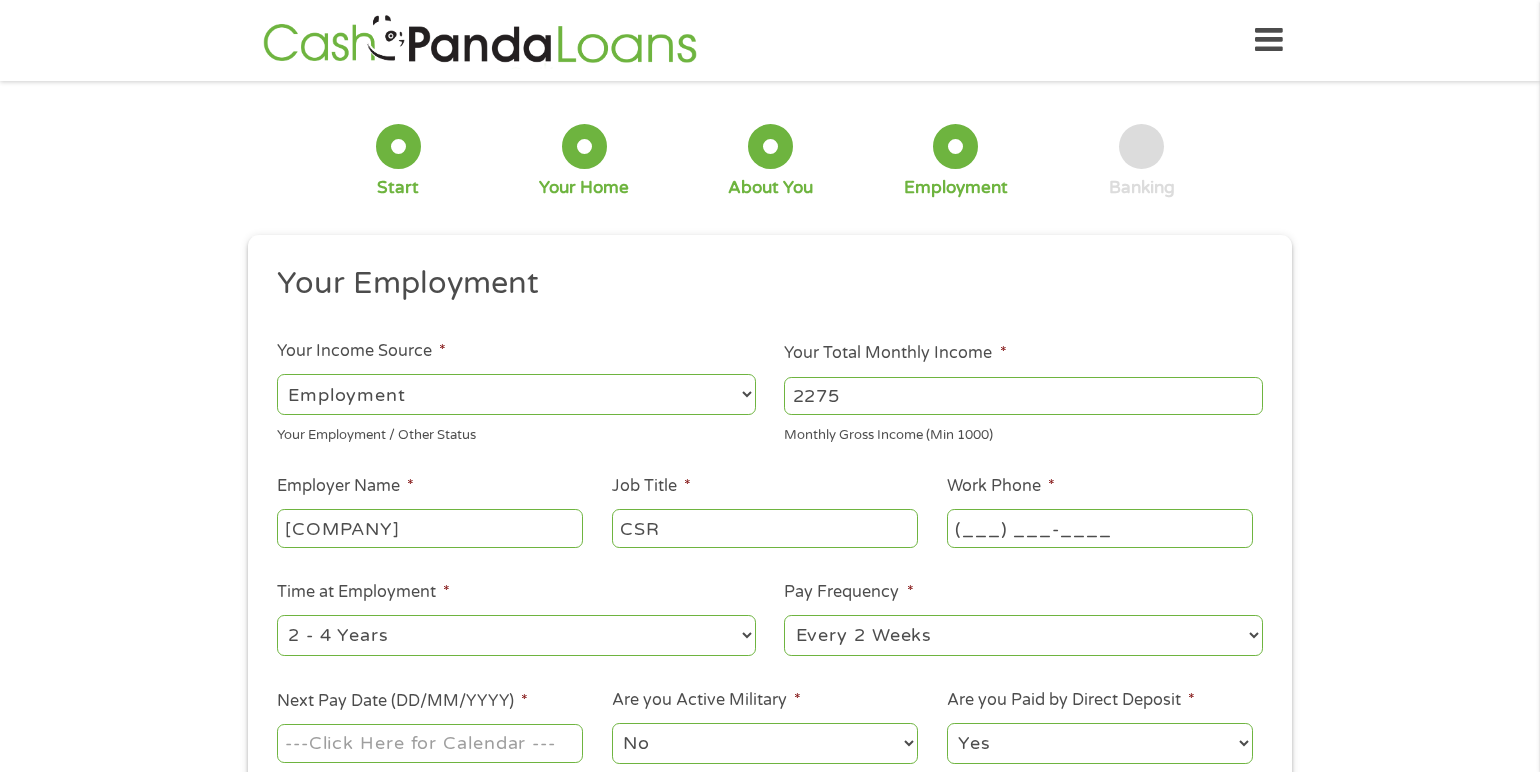 click on "(___) ___-____" at bounding box center [1100, 528] 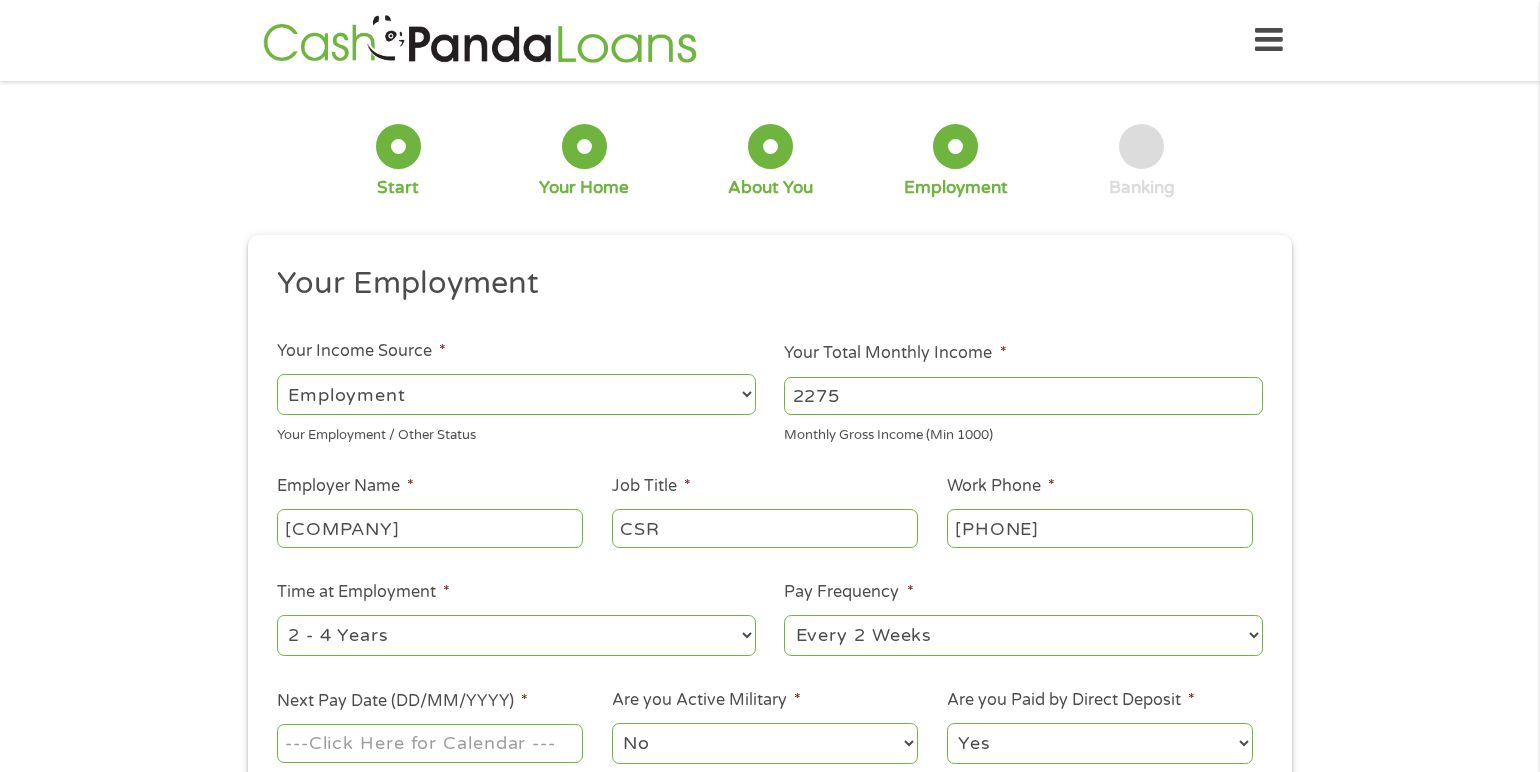 type on "[PHONE]" 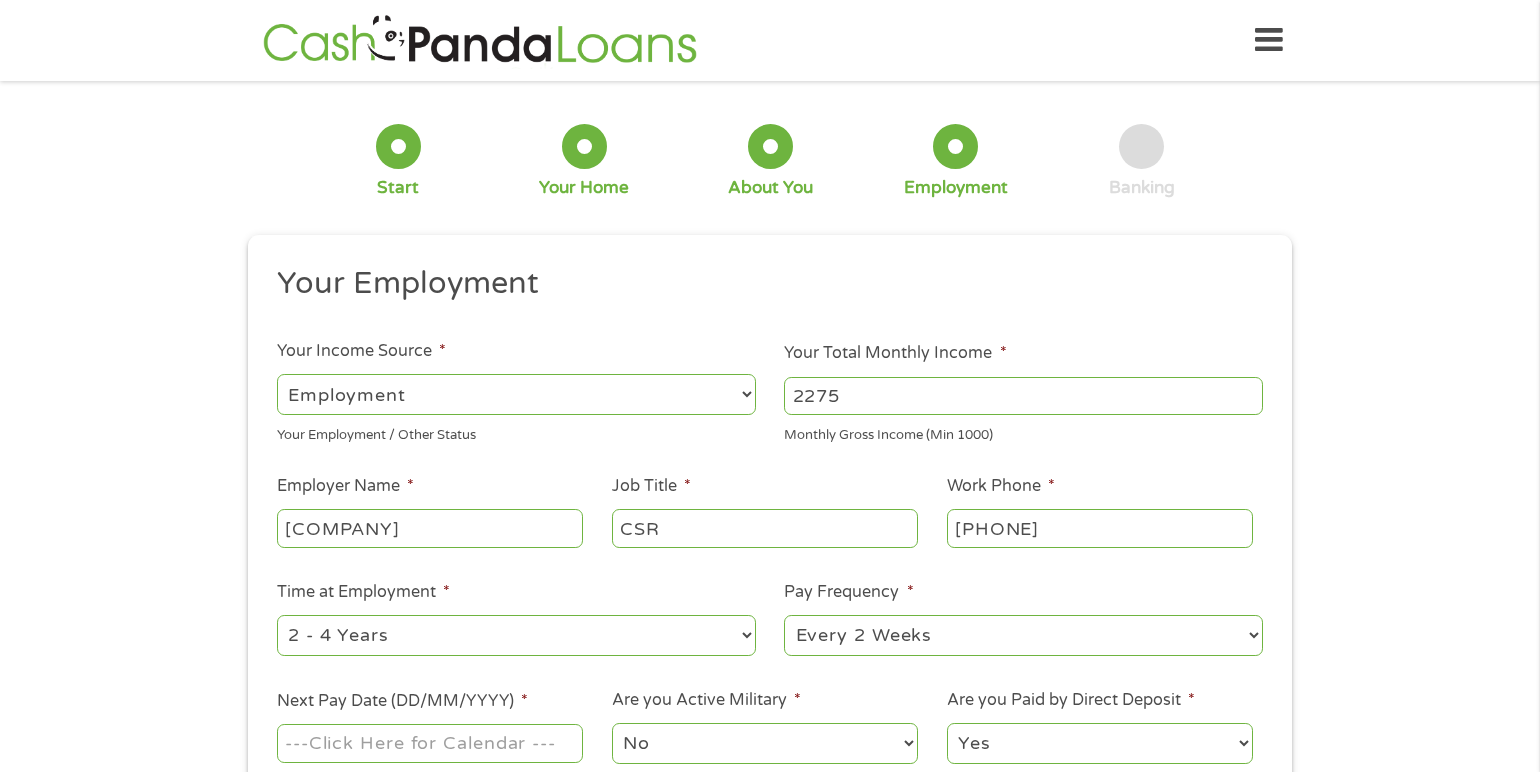 click on "--- Choose one --- 1 Year or less 1 - 2 Years 2 - 4 Years Over 4 Years" at bounding box center [516, 635] 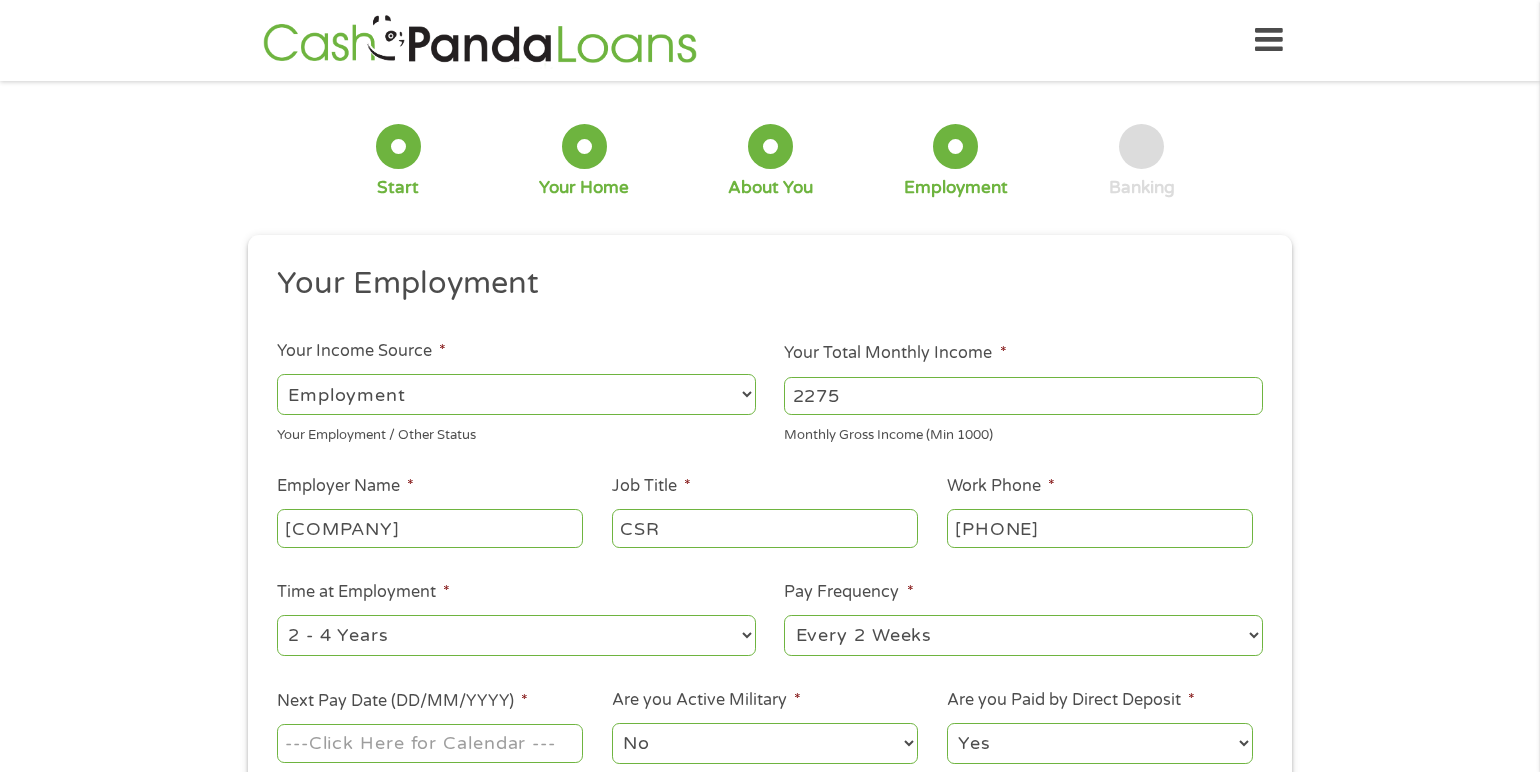 select on "60months" 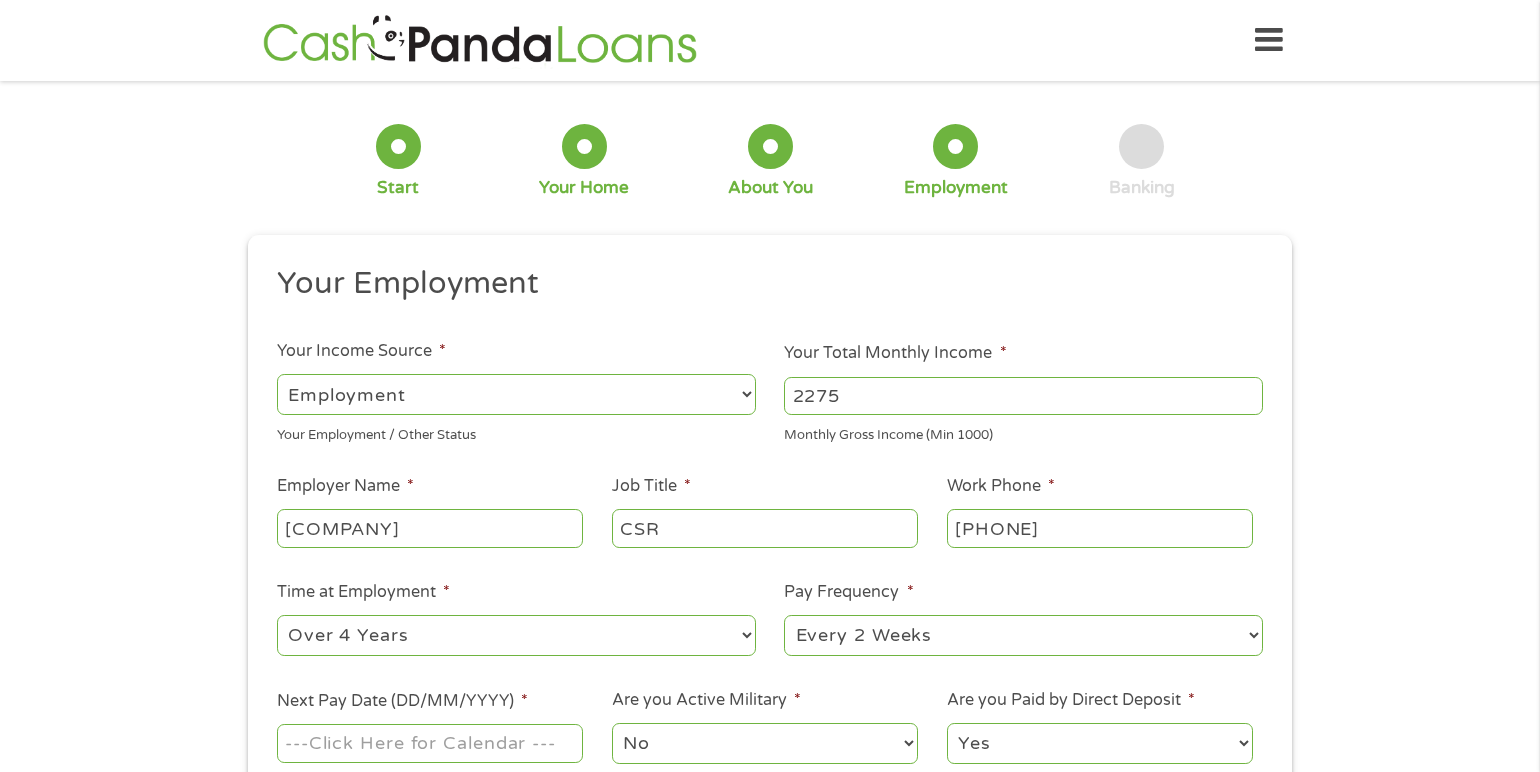 click on "--- Choose one --- 1 Year or less 1 - 2 Years 2 - 4 Years Over 4 Years" at bounding box center (516, 635) 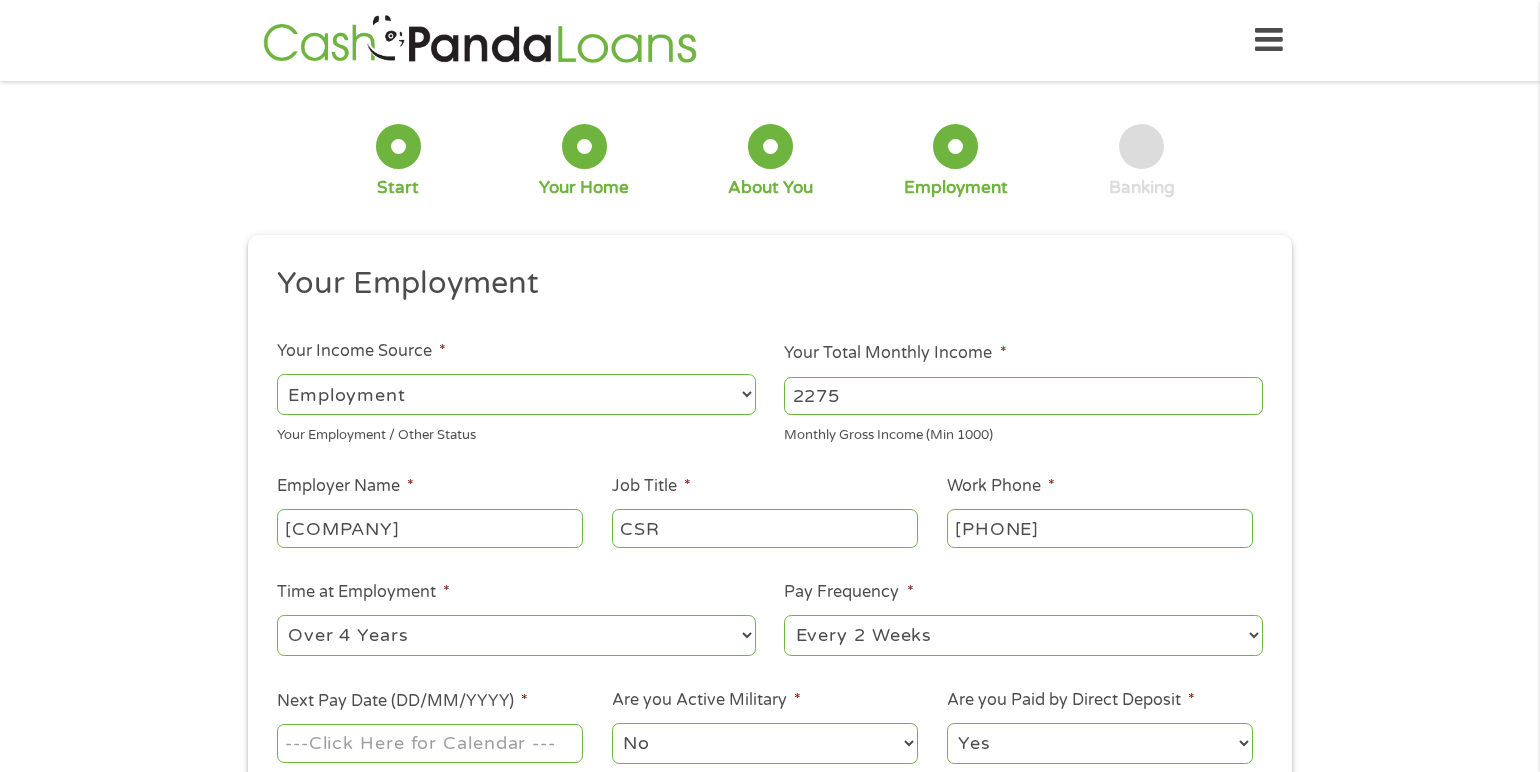 click on "--- Choose one --- Every 2 Weeks Every Week Monthly Semi-Monthly" at bounding box center [1023, 635] 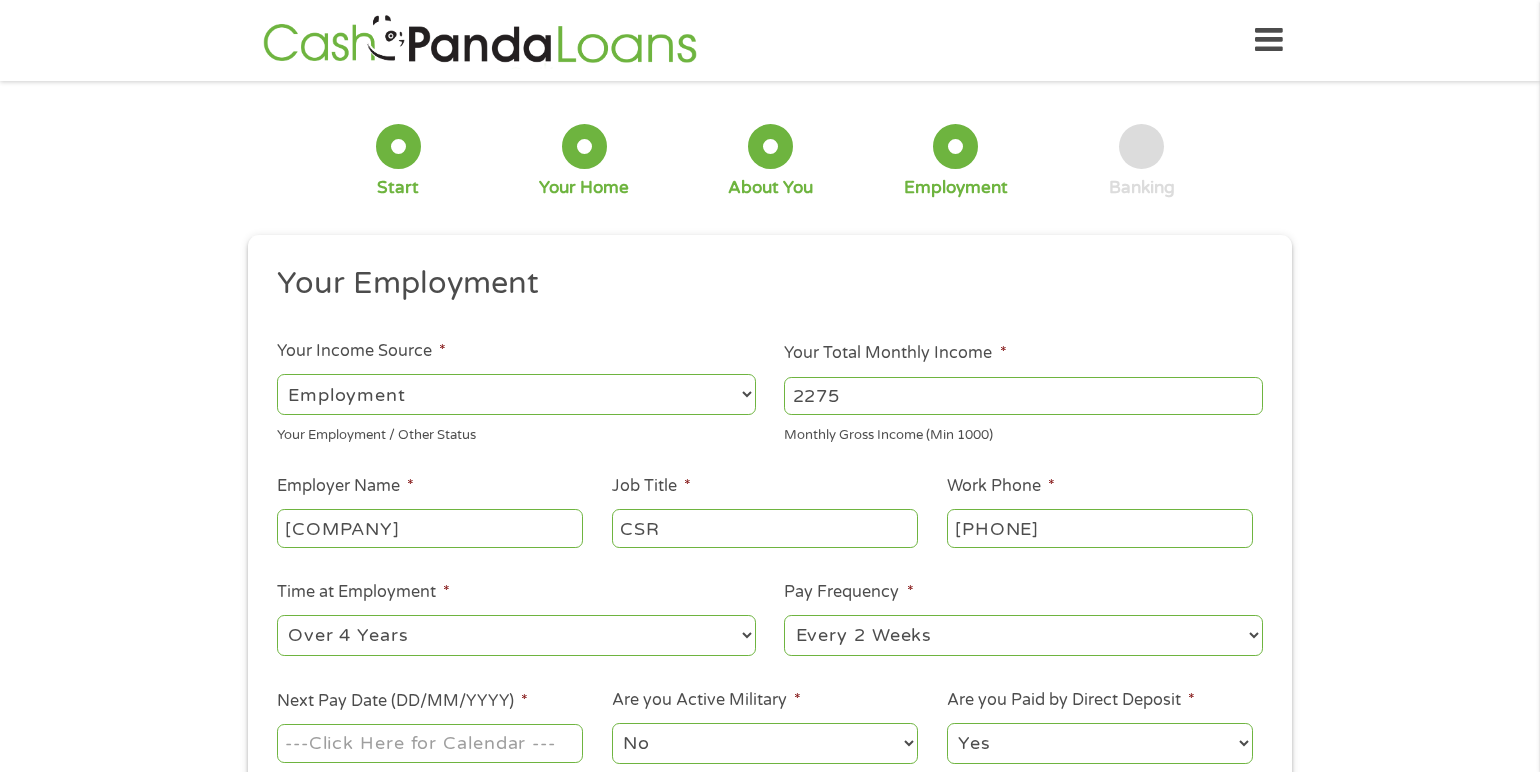 click on "--- Choose one --- Every 2 Weeks Every Week Monthly Semi-Monthly" at bounding box center (1023, 635) 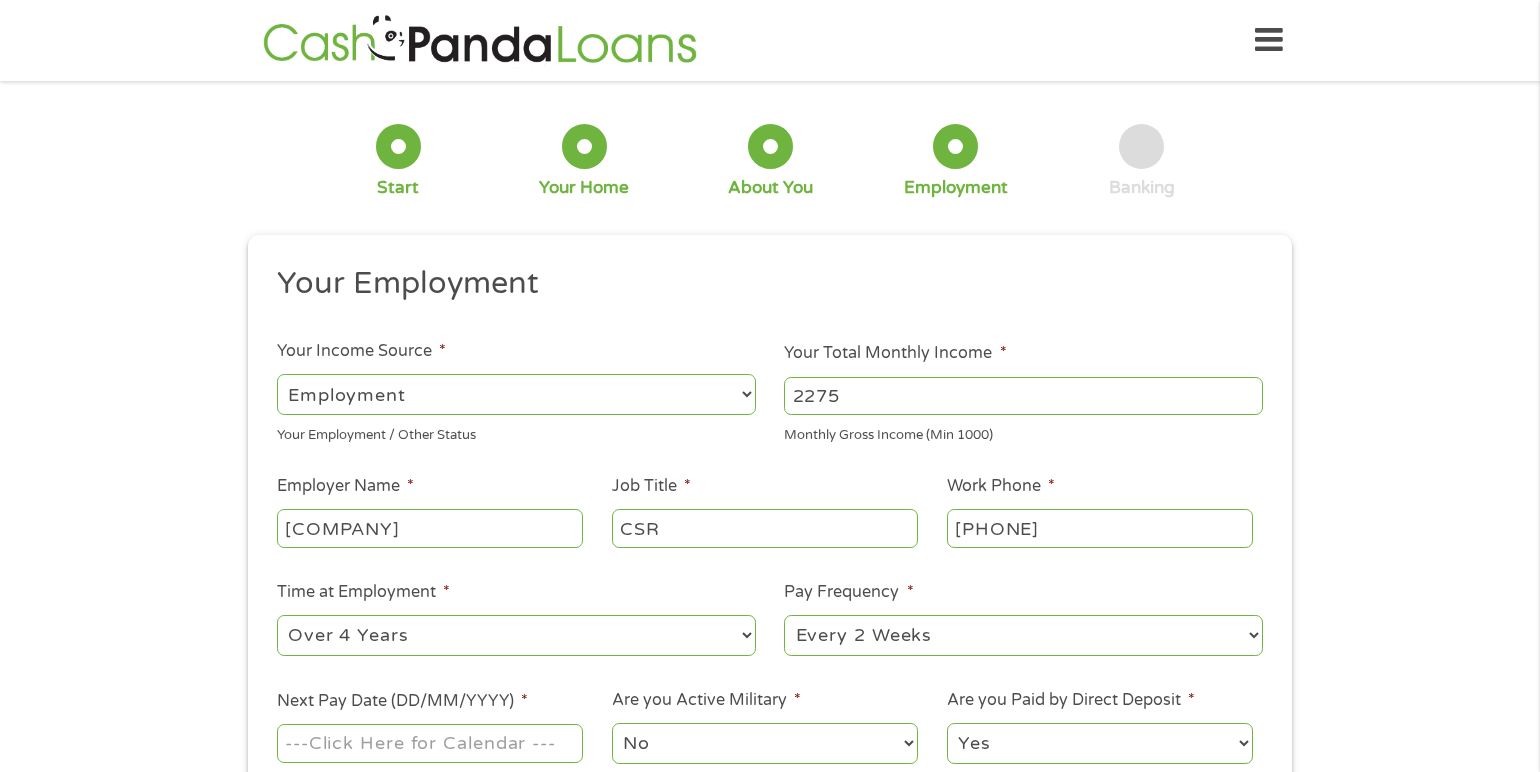 click on "--- Choose one --- 1 Year or less 1 - 2 Years 2 - 4 Years Over 4 Years" at bounding box center (516, 635) 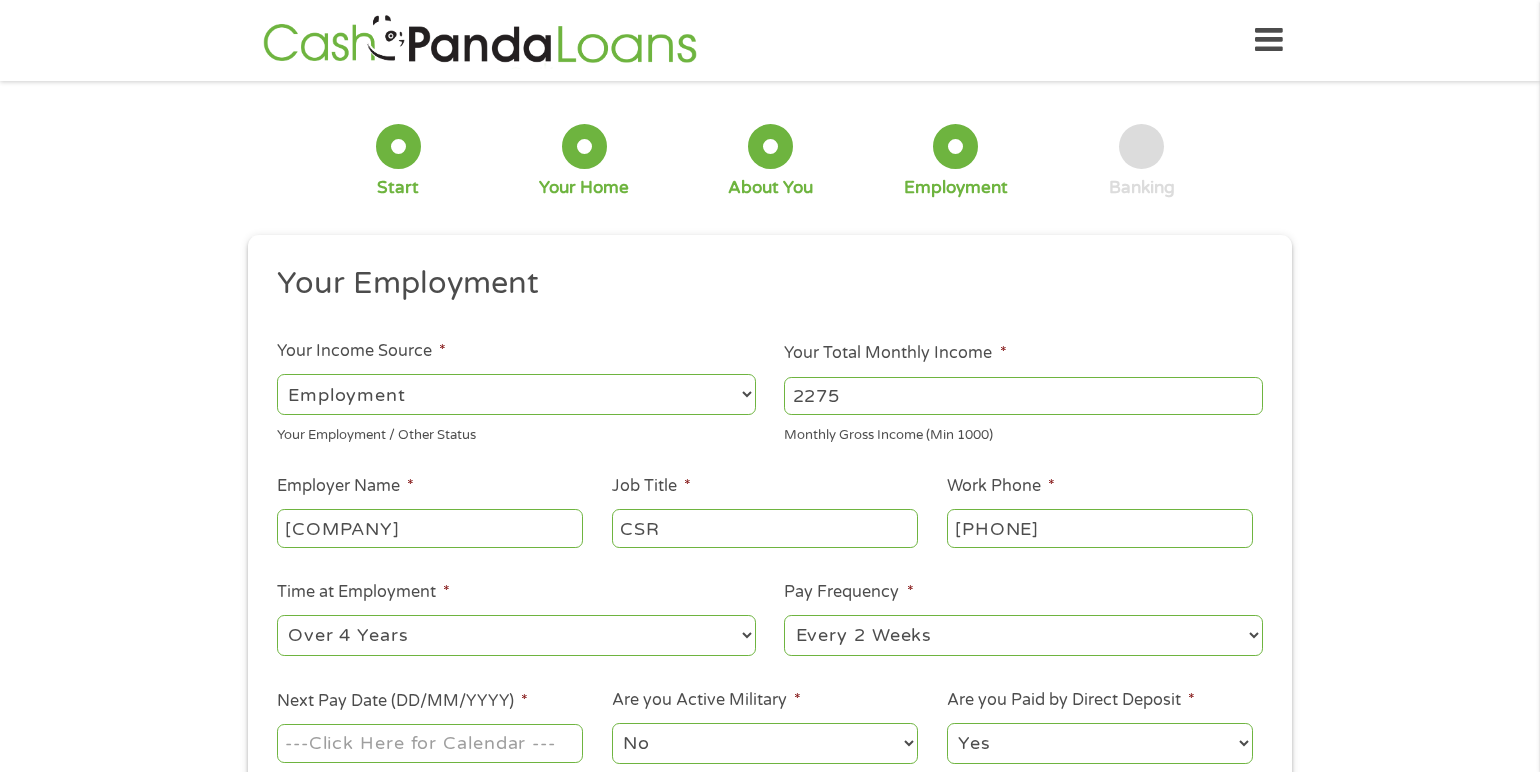 click on "--- Choose one --- 1 Year or less 1 - 2 Years 2 - 4 Years Over 4 Years" at bounding box center (516, 635) 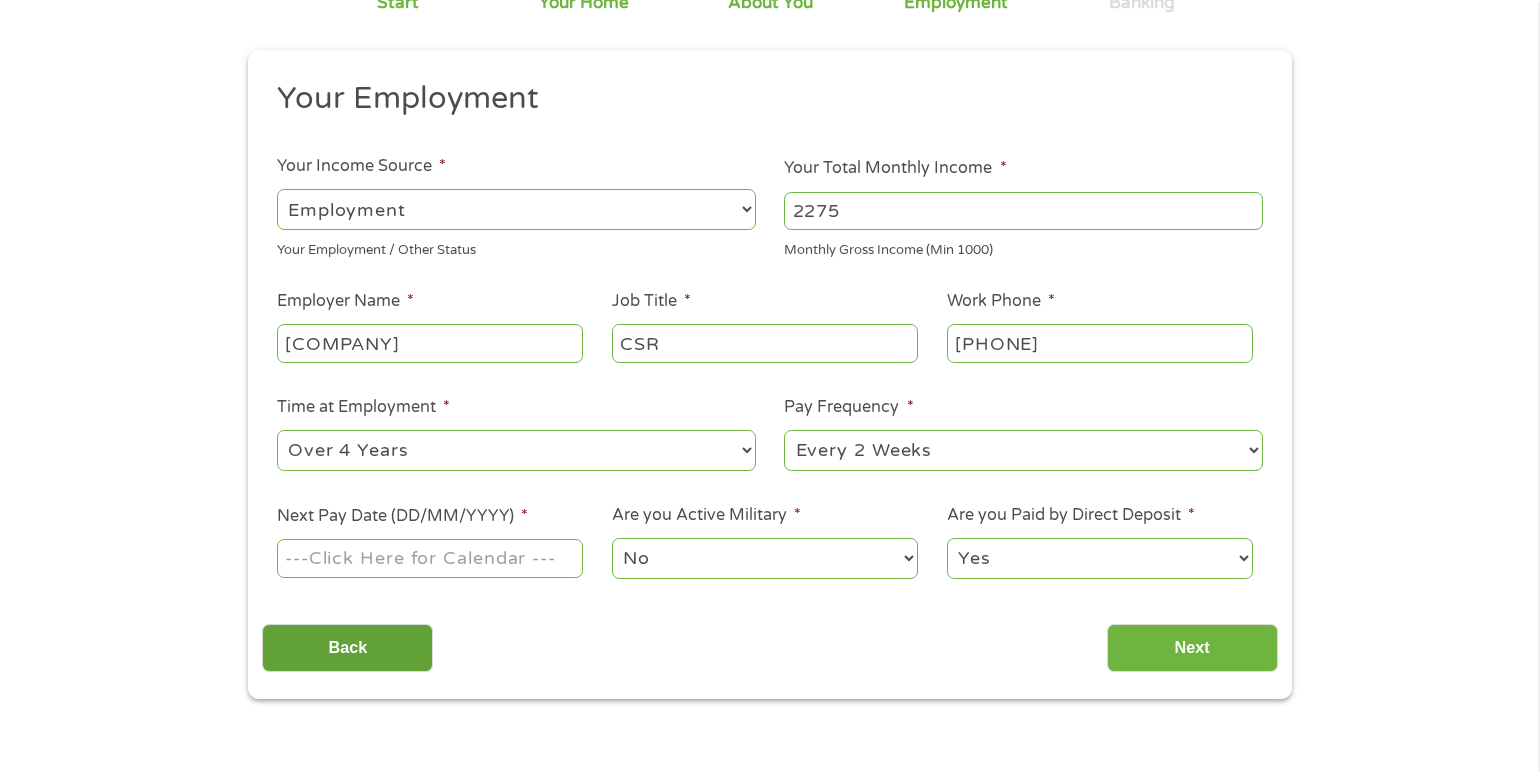 scroll, scrollTop: 200, scrollLeft: 0, axis: vertical 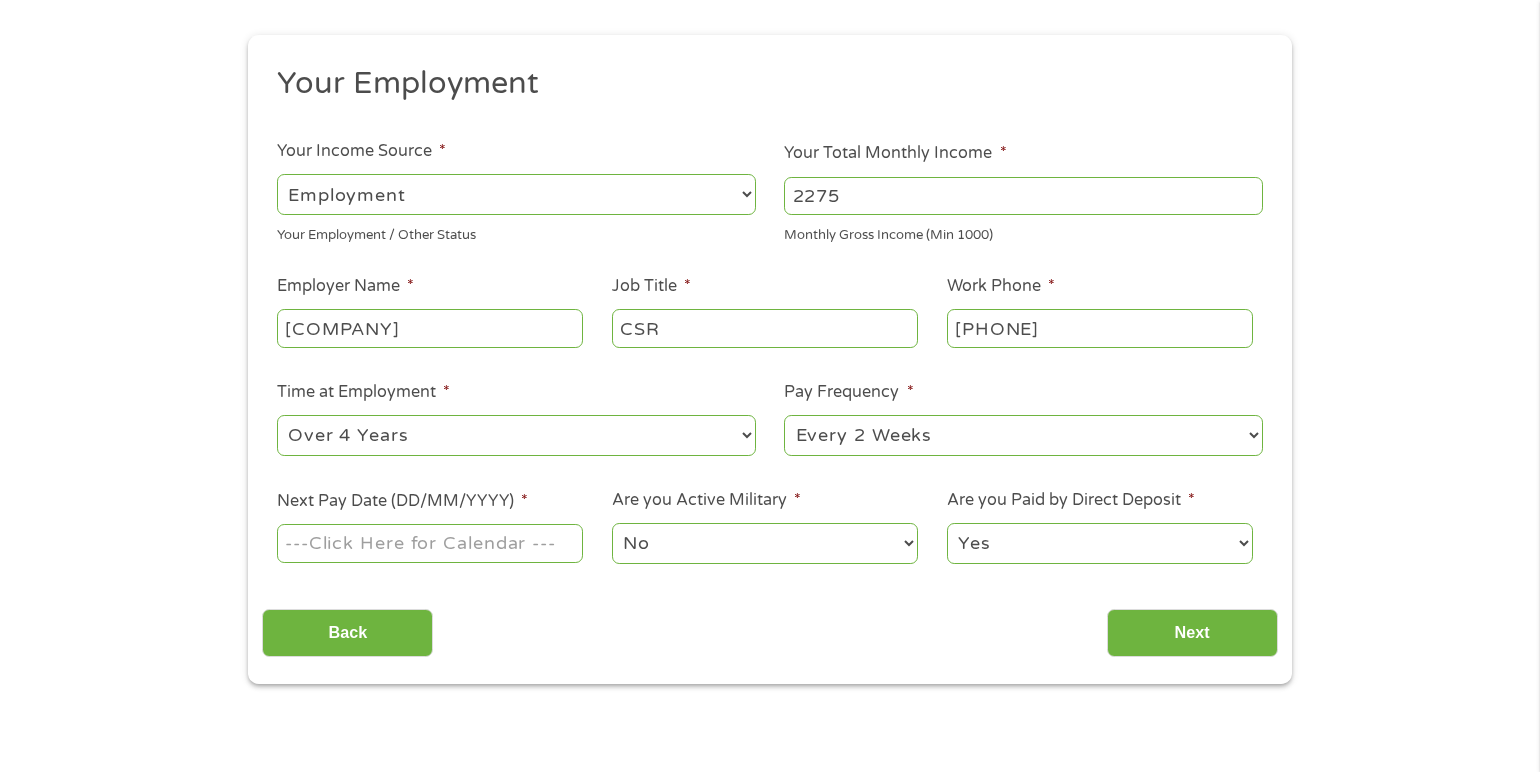 click on "Next Pay Date (DD/MM/YYYY) *" at bounding box center (430, 543) 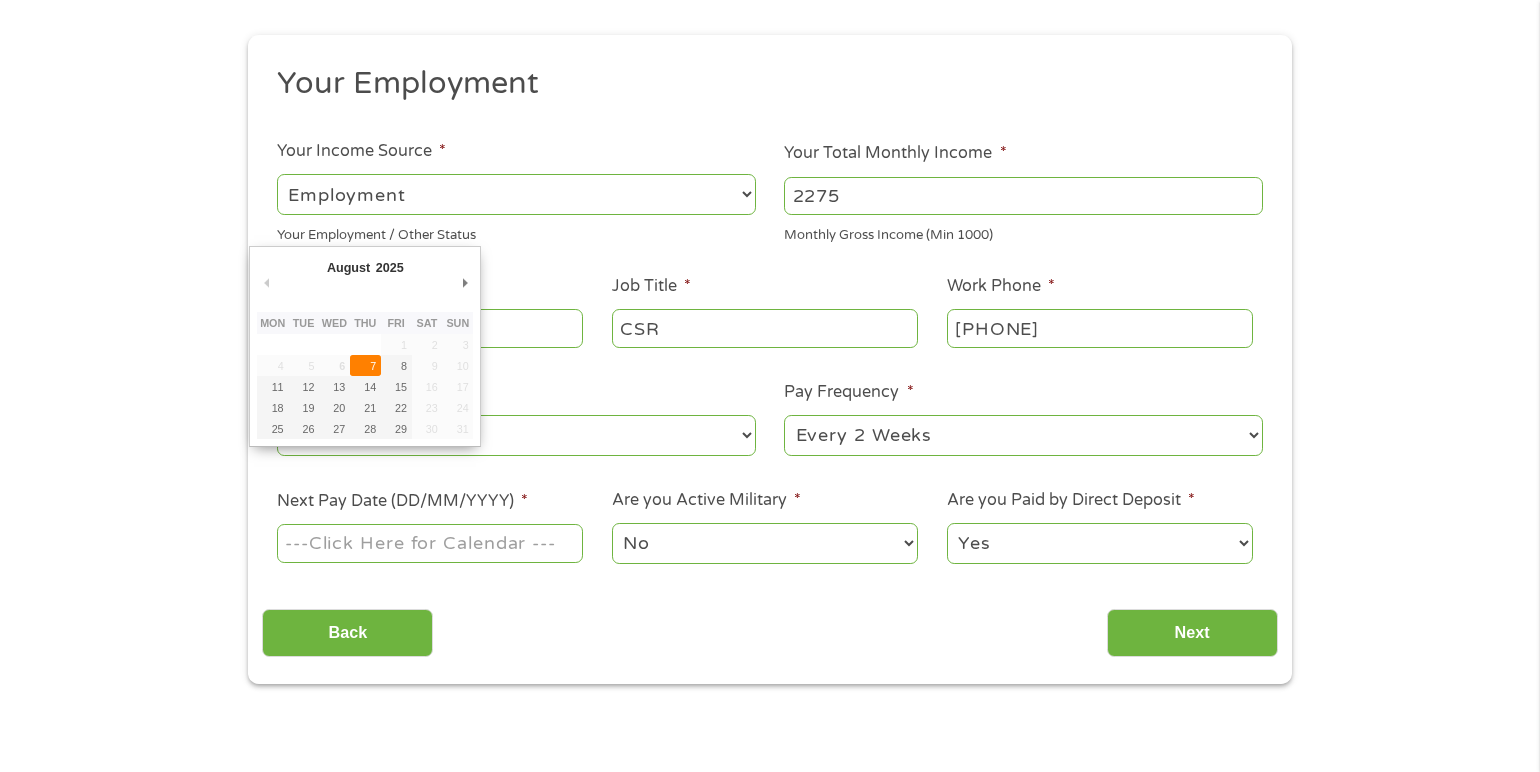 type on "07/08/2025" 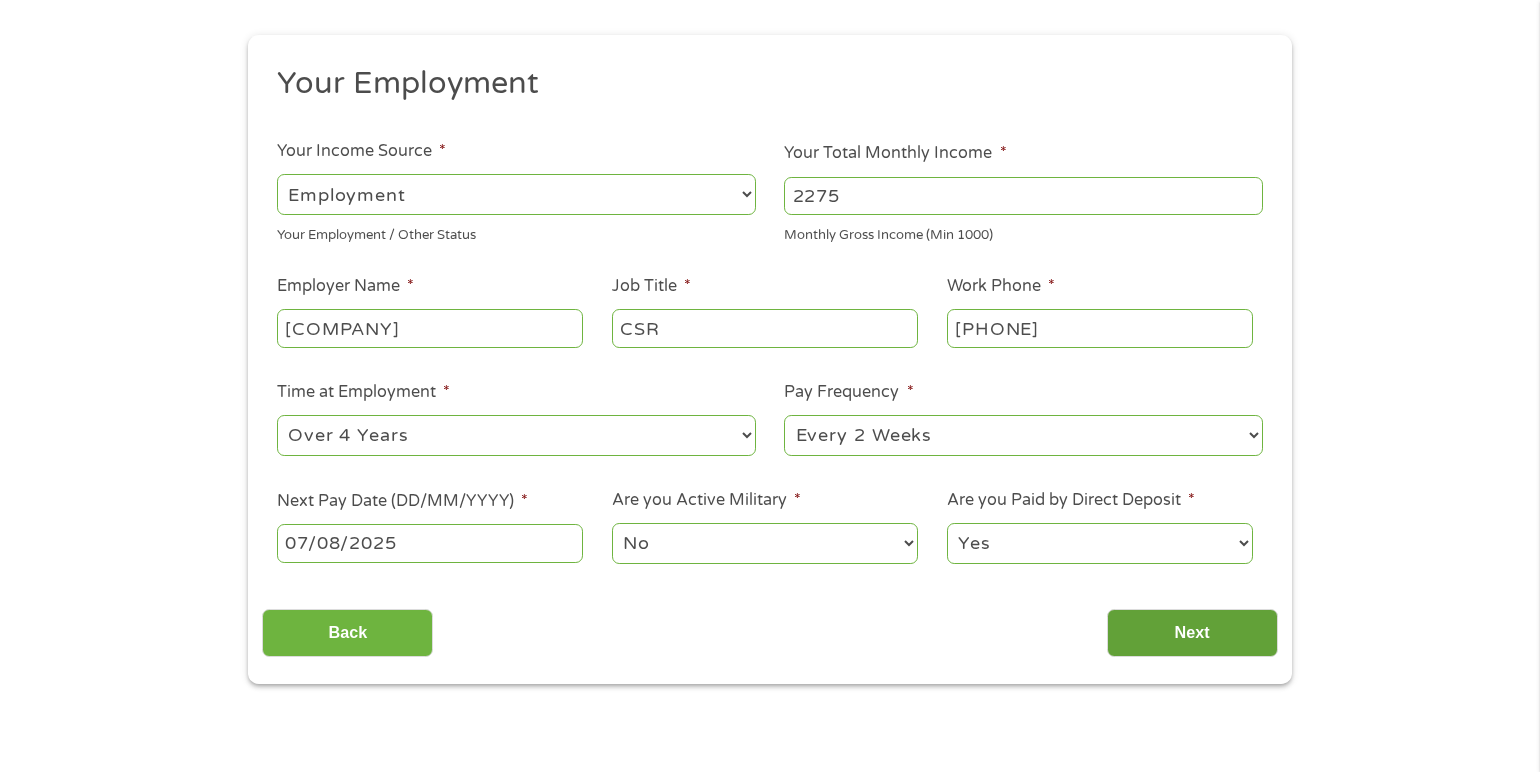click on "Next" at bounding box center (1192, 633) 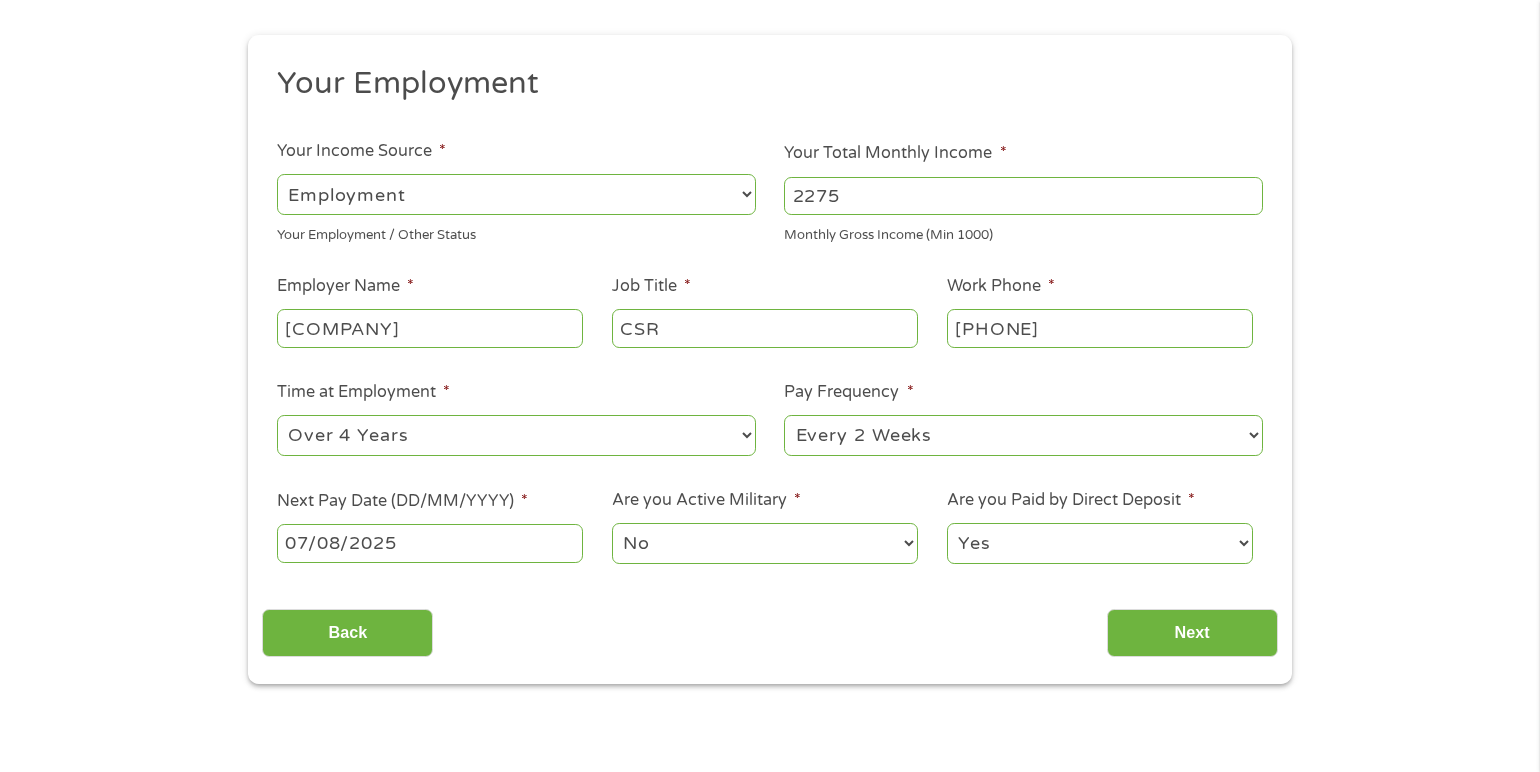 scroll, scrollTop: 8, scrollLeft: 8, axis: both 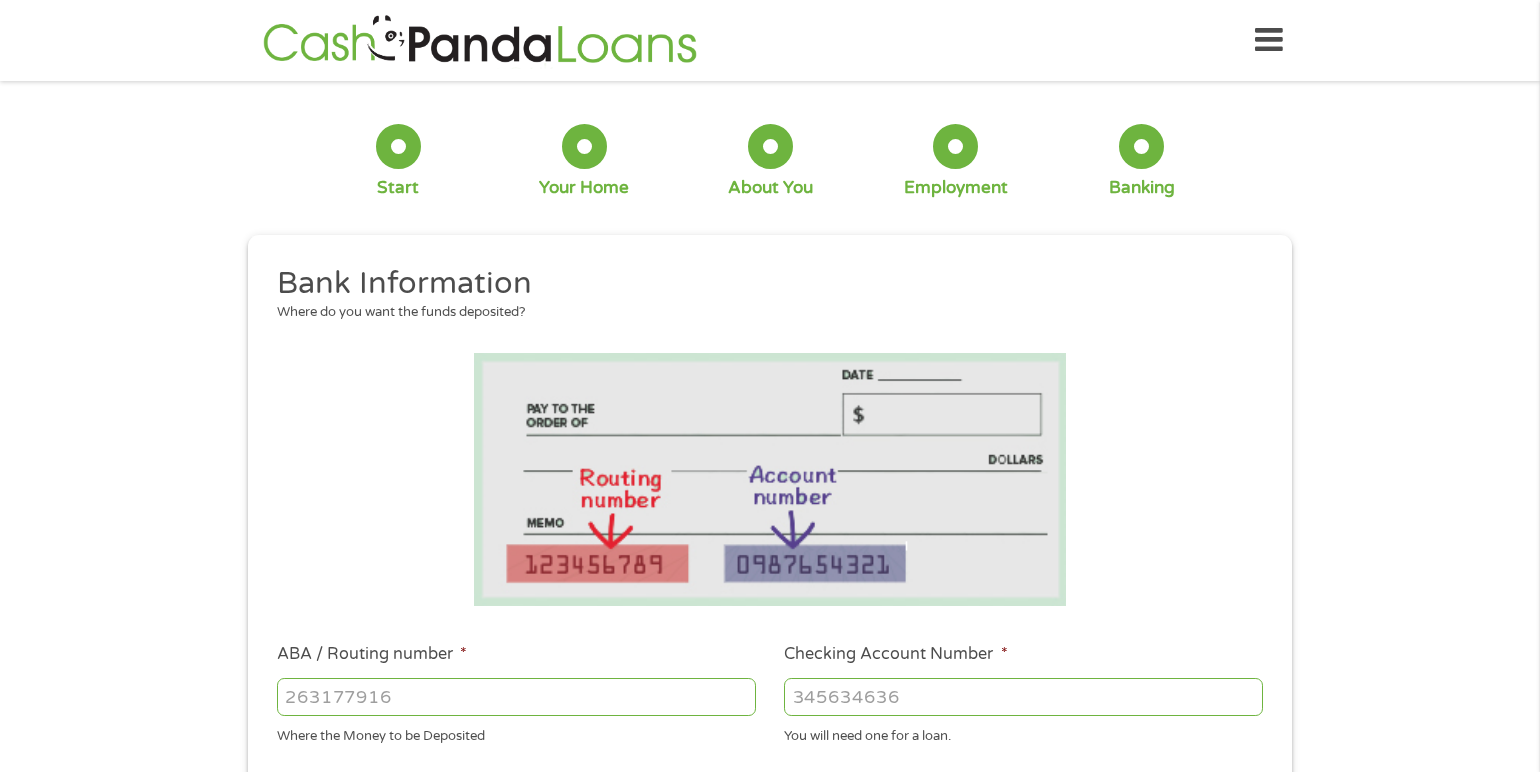 drag, startPoint x: 471, startPoint y: 695, endPoint x: 250, endPoint y: 679, distance: 221.57843 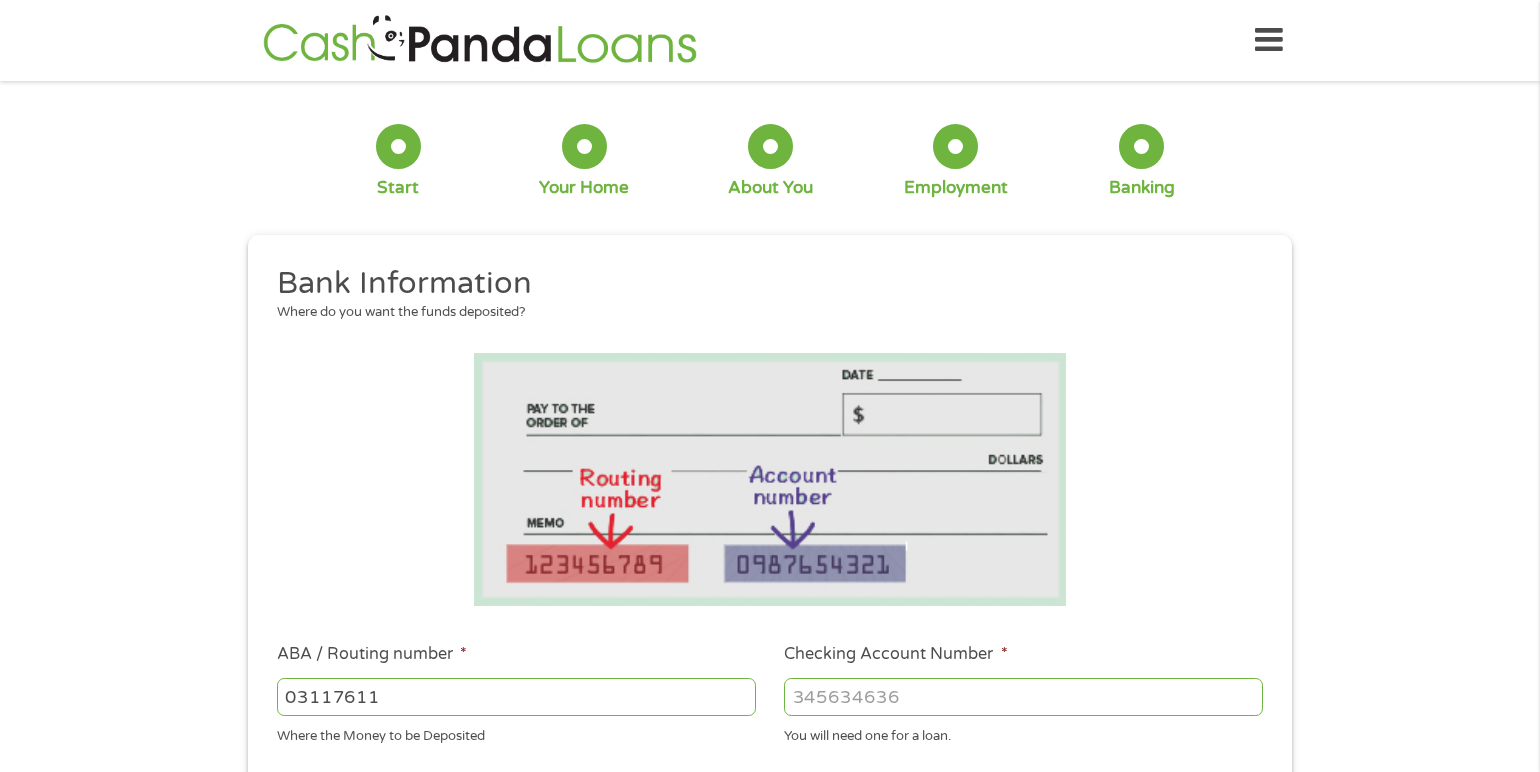 type on "031176110" 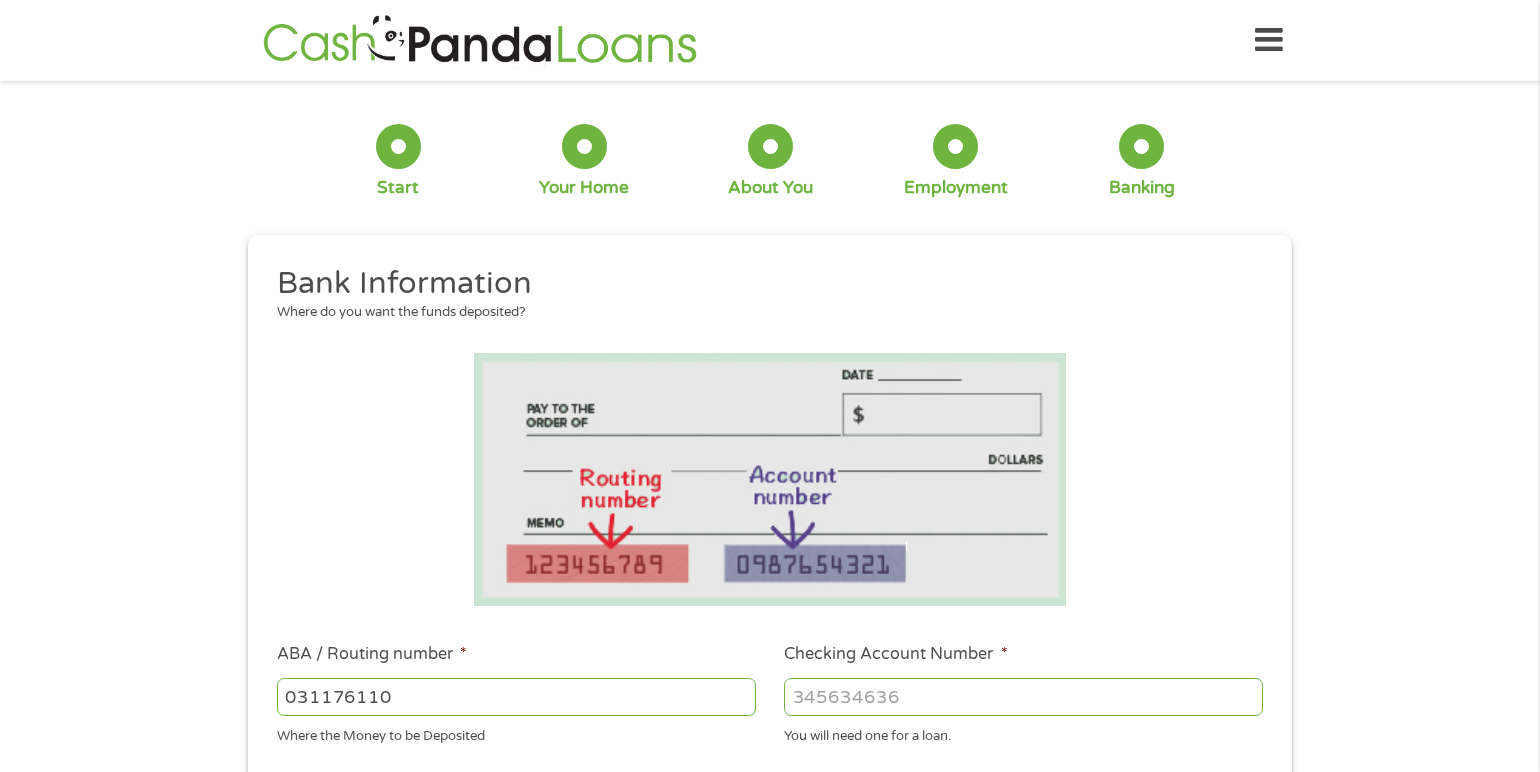 type on "CAPITAL ONE NA" 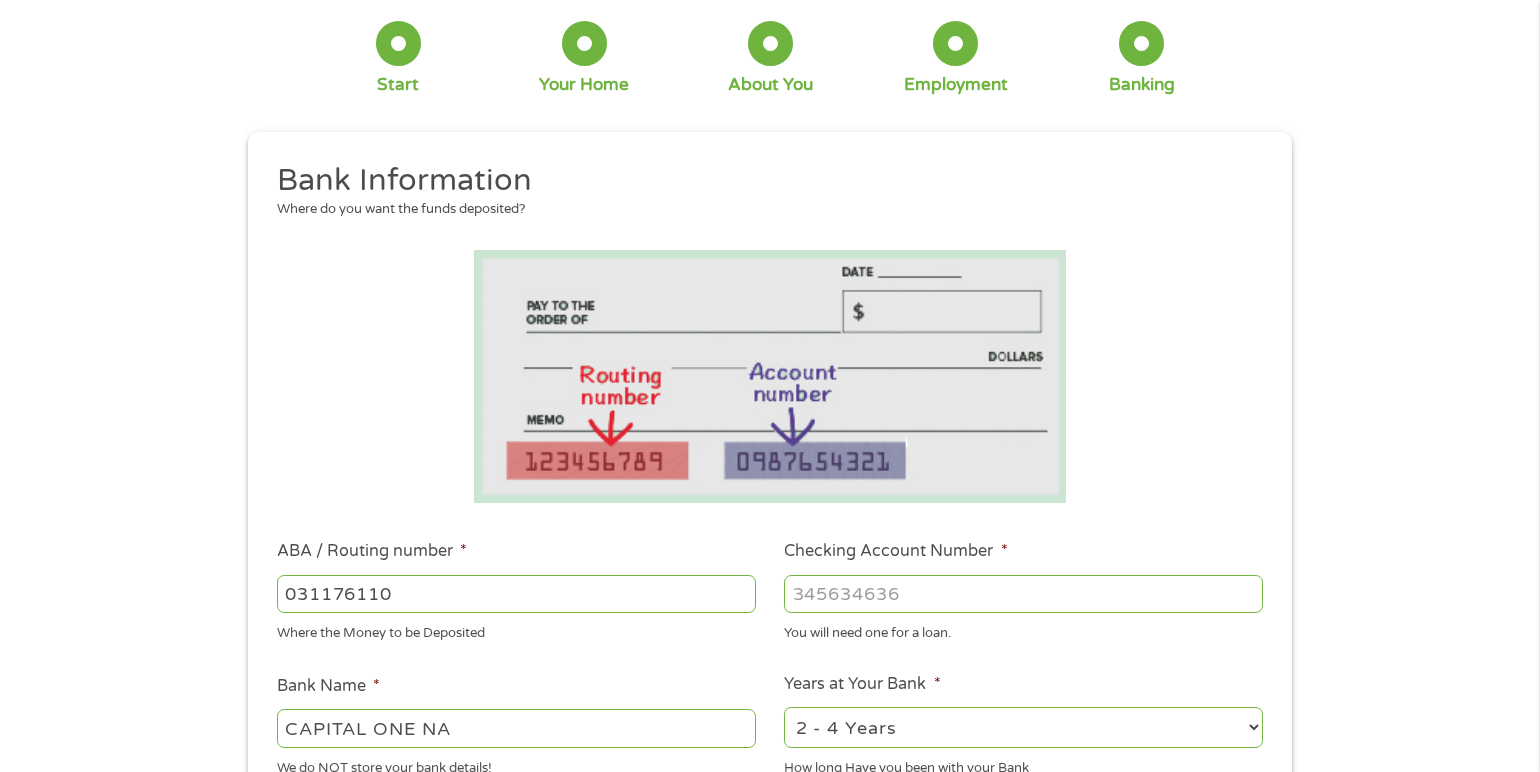 scroll, scrollTop: 200, scrollLeft: 0, axis: vertical 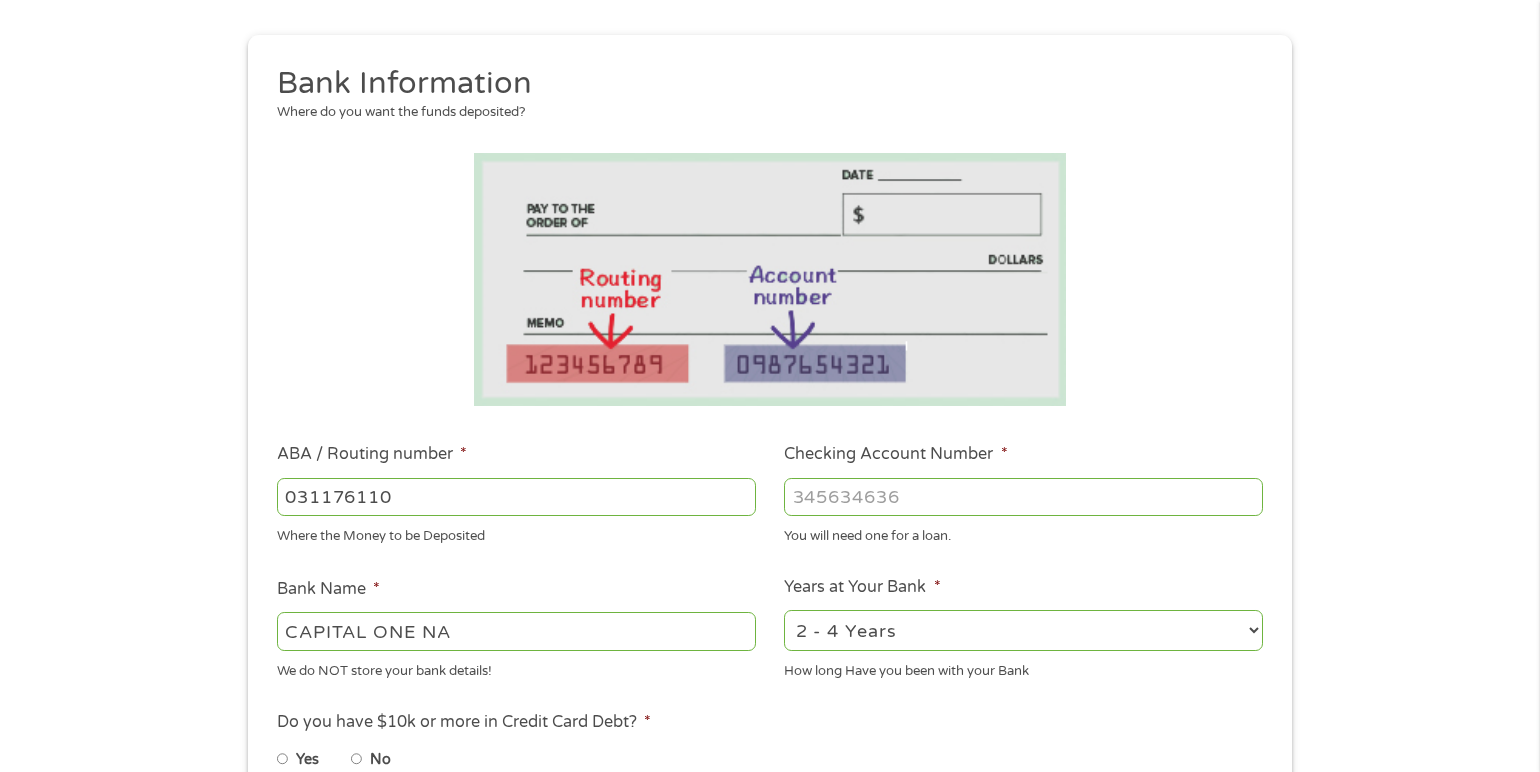 type on "[NUMBER]" 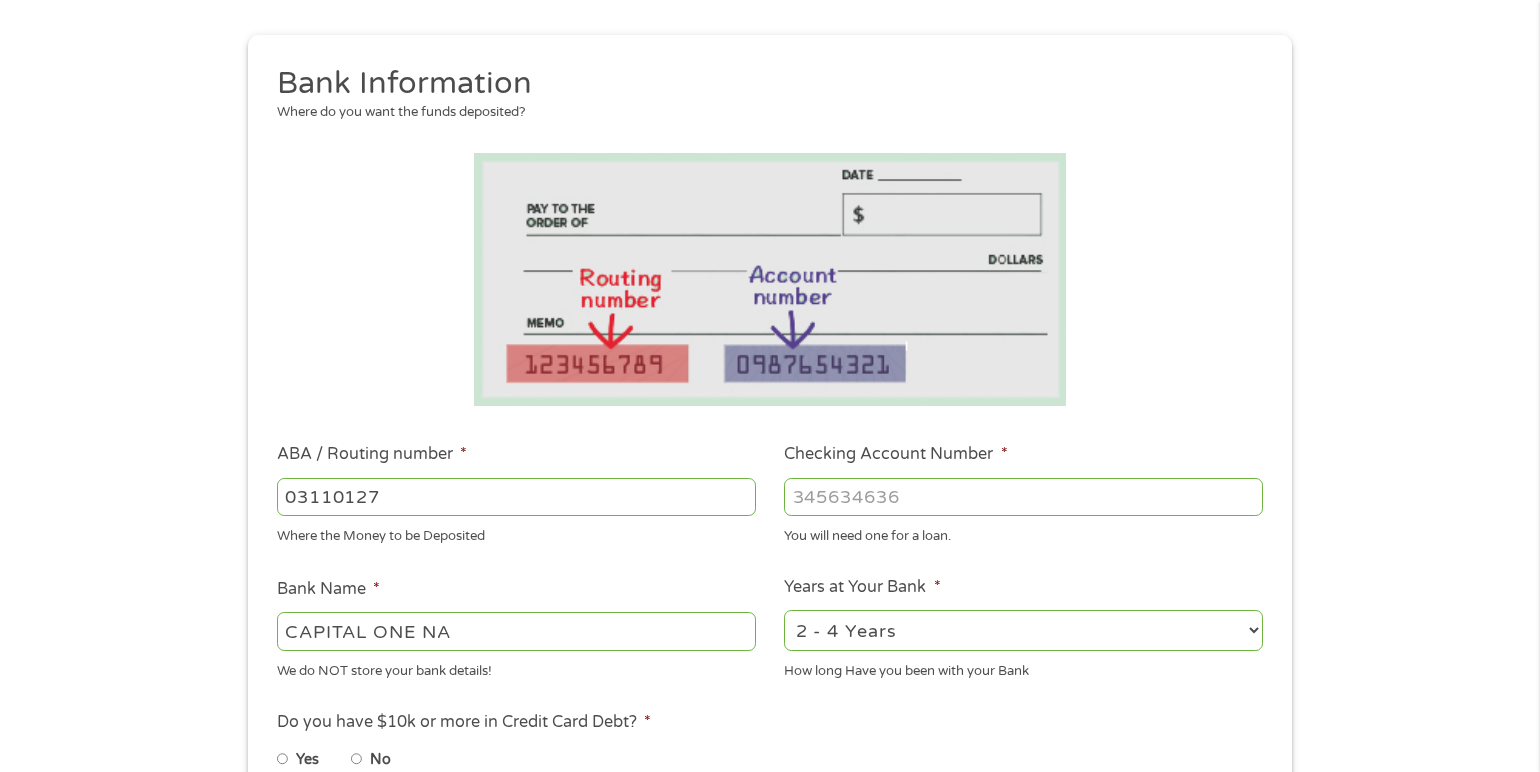 type on "031101279" 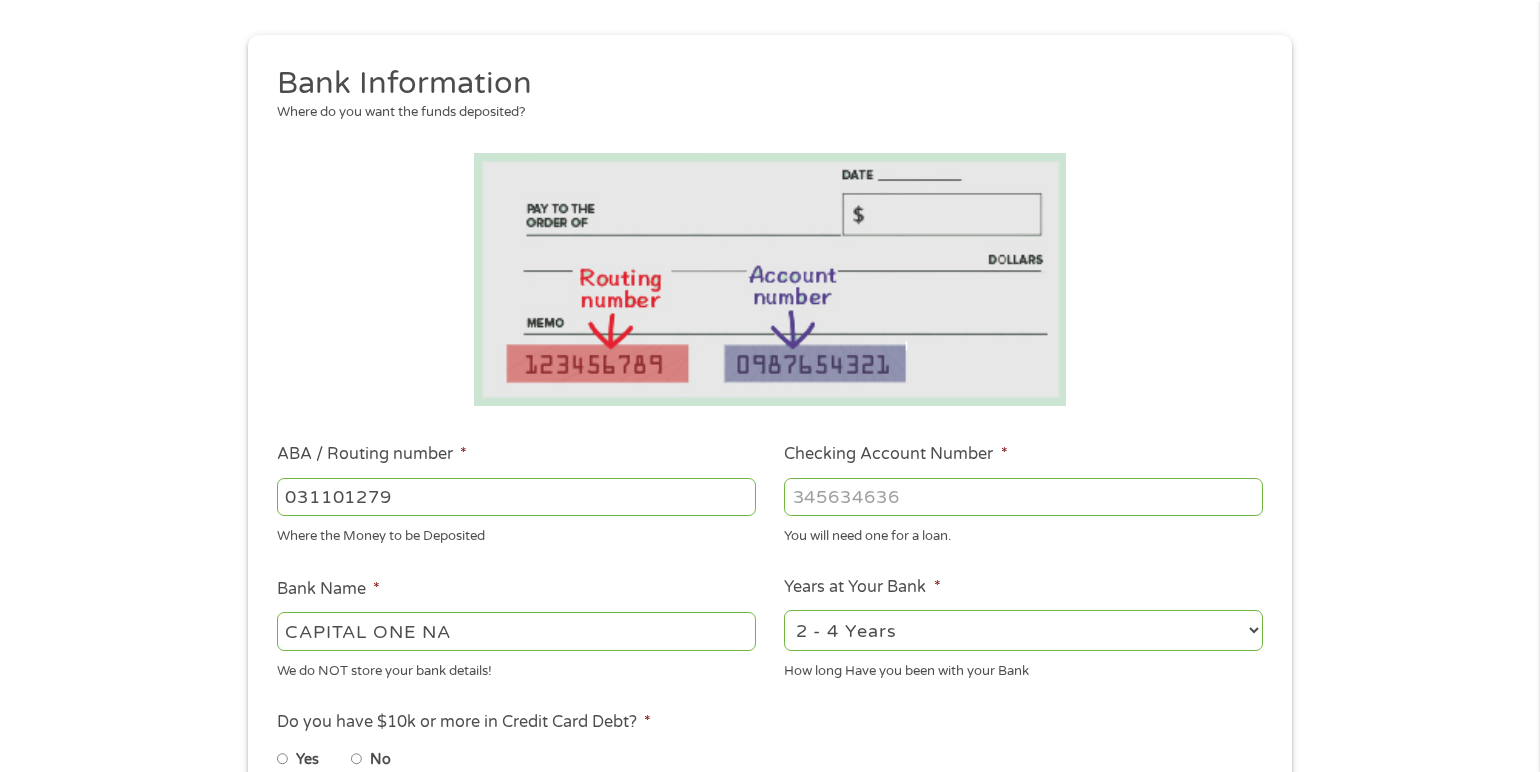 type on "THE BANCORP BANK" 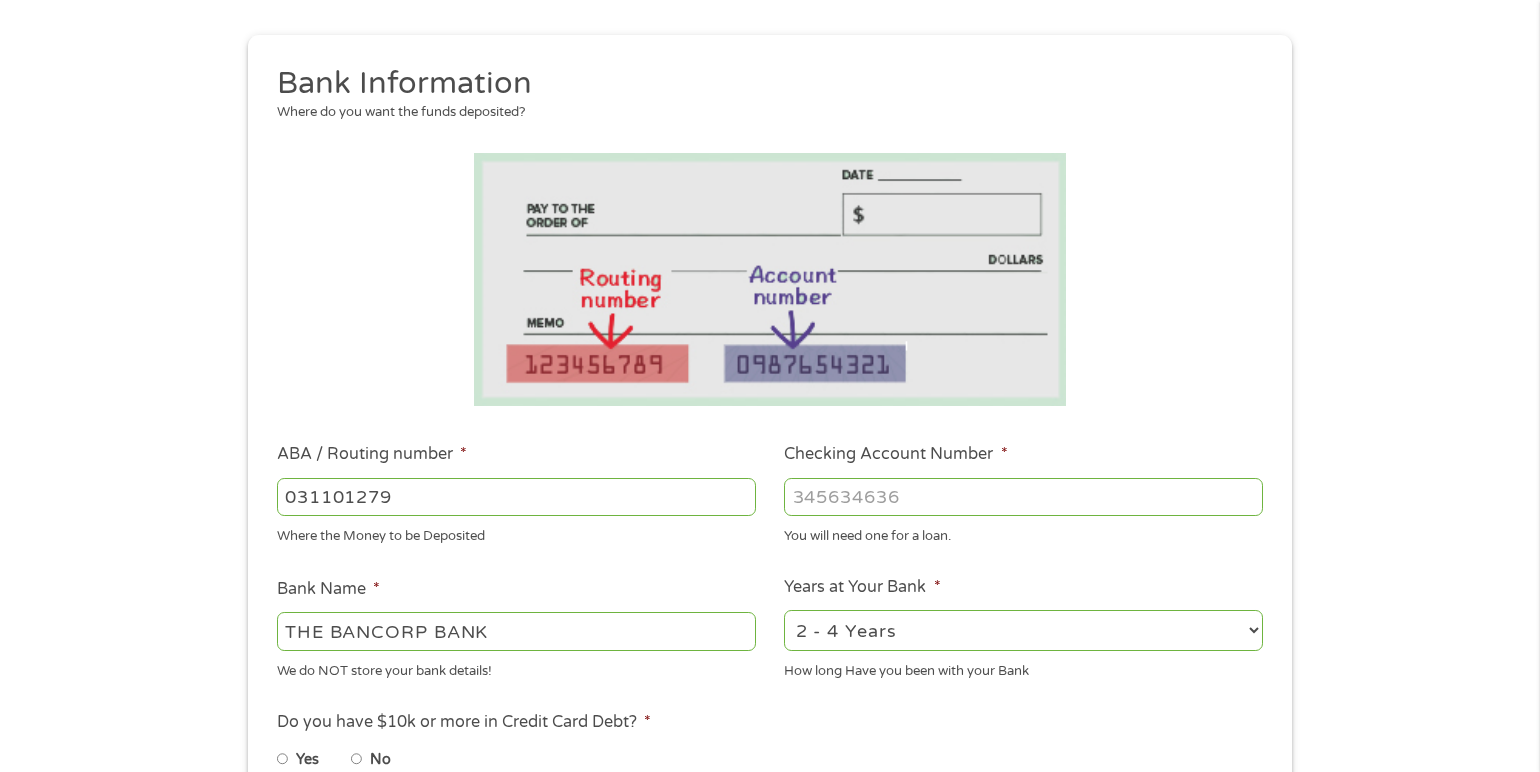 type on "031101279" 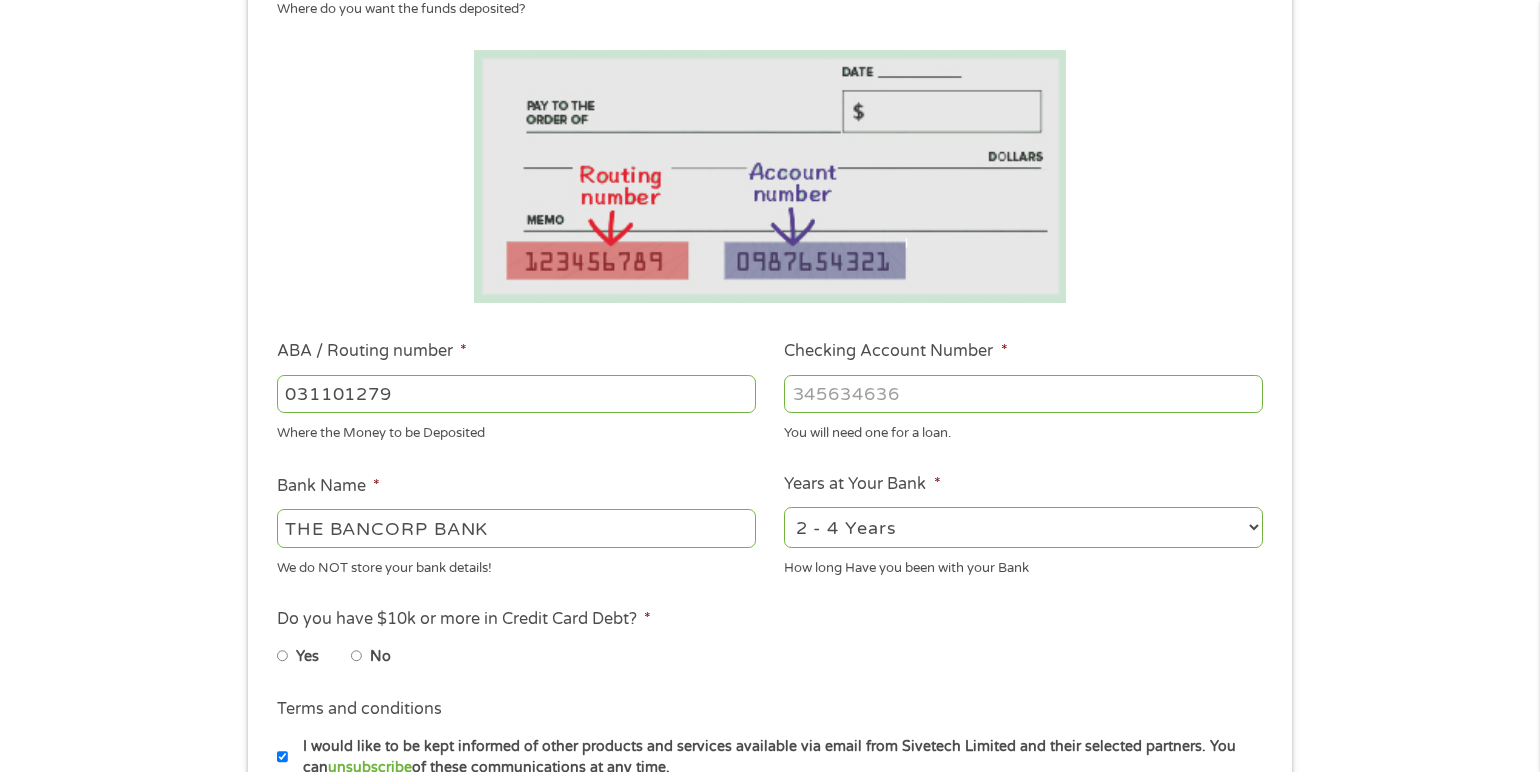 scroll, scrollTop: 400, scrollLeft: 0, axis: vertical 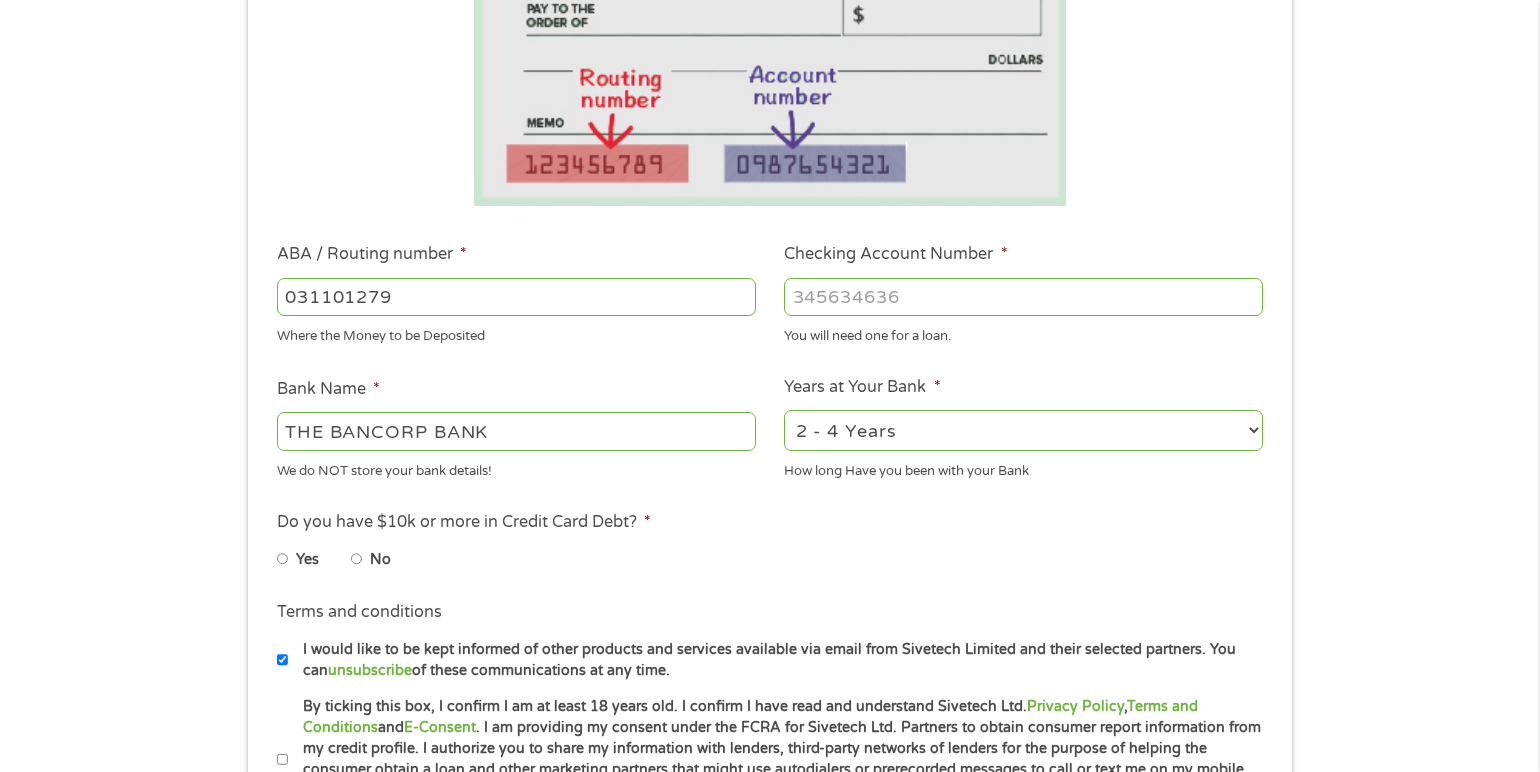 click on "2 - 4 Years 6 - 12 Months 1 - 2 Years Over 4 Years" at bounding box center (1023, 430) 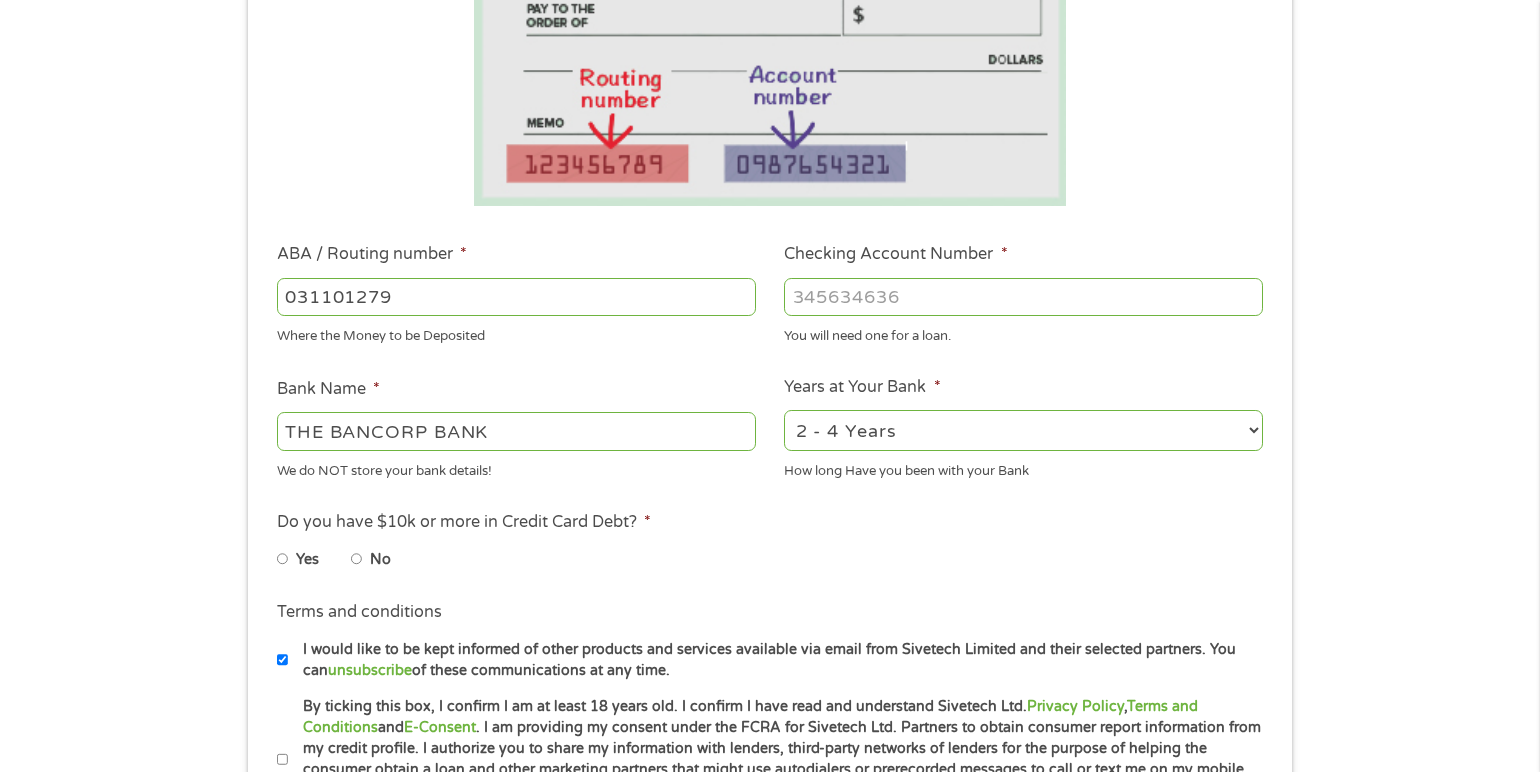 select on "60months" 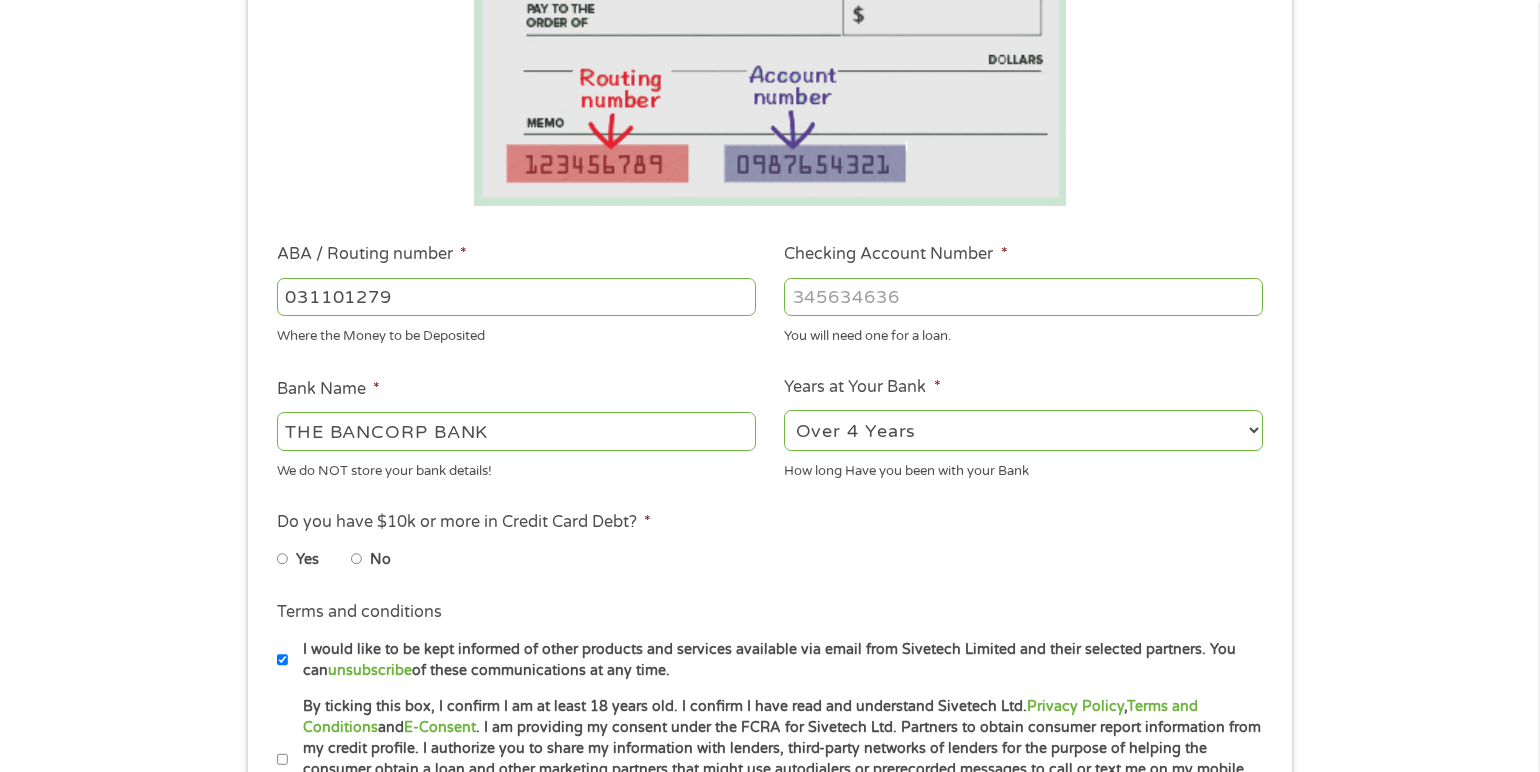 click on "2 - 4 Years 6 - 12 Months 1 - 2 Years Over 4 Years" at bounding box center [1023, 430] 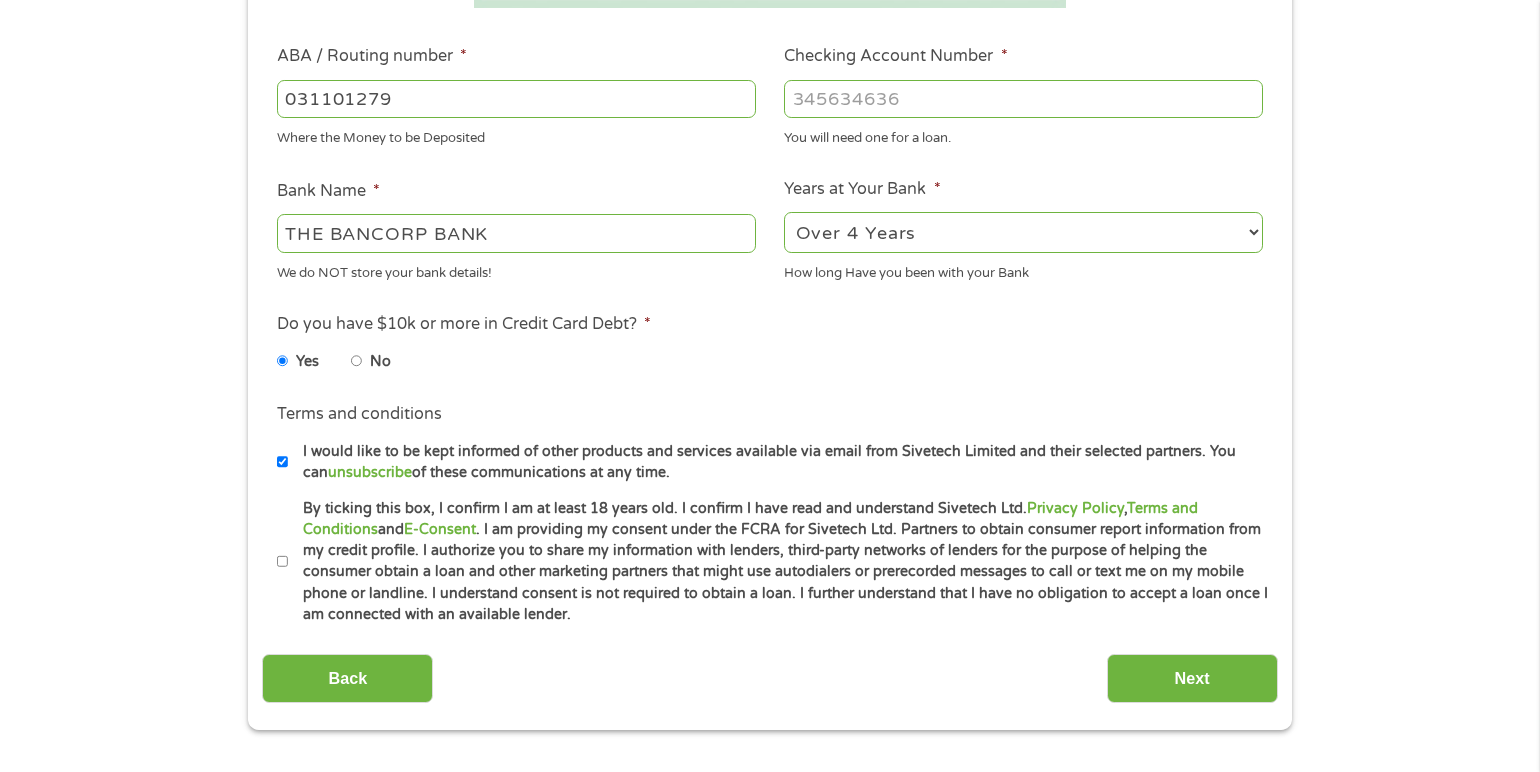 scroll, scrollTop: 600, scrollLeft: 0, axis: vertical 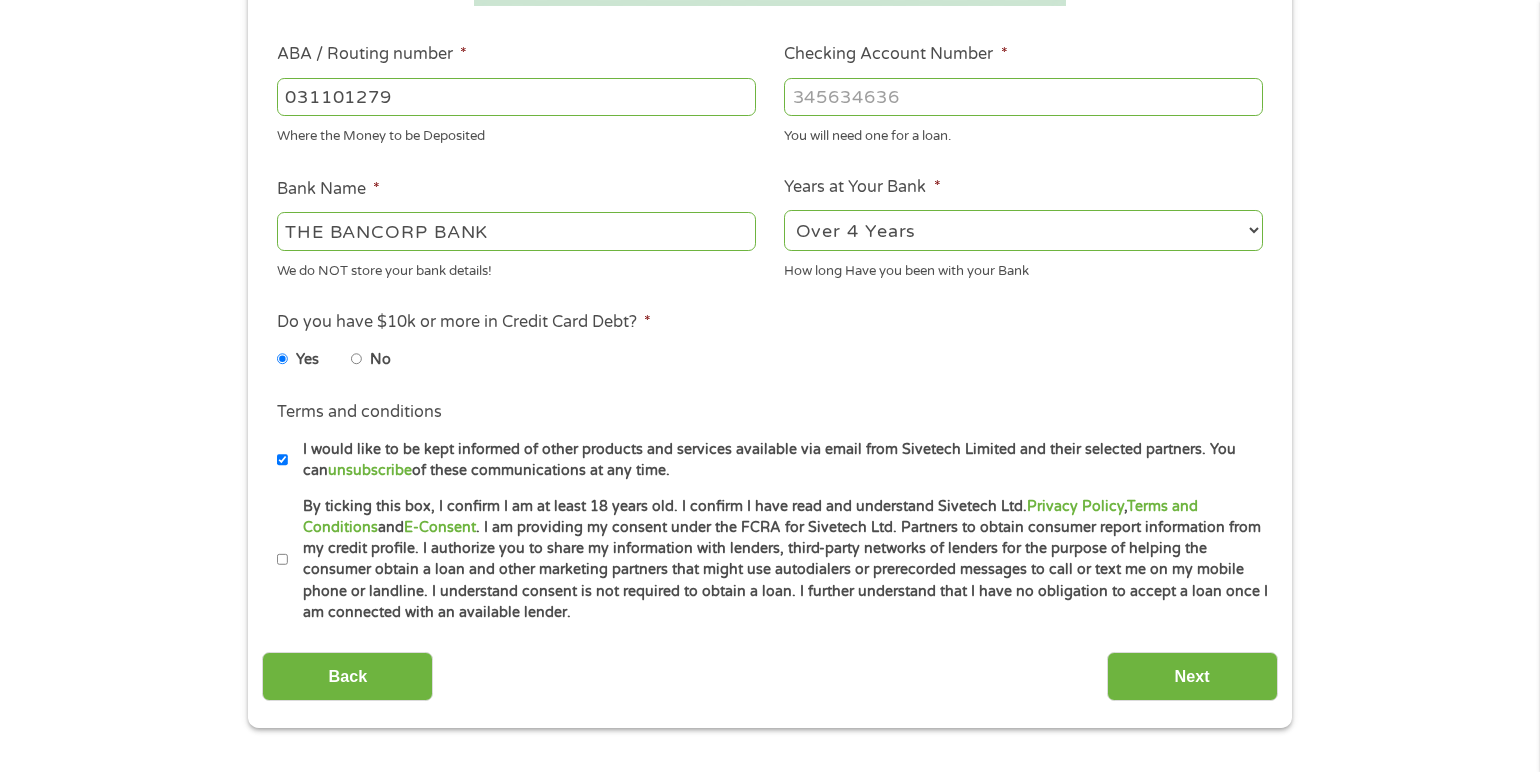 click on "By ticking this box, I confirm I am at least 18 years old. I confirm I have read and understand Sivetech Ltd.  Privacy Policy ,  Terms and Conditions  and  E-Consent . I am providing my consent under the FCRA for Sivetech Ltd. Partners to obtain consumer report information from my credit profile. I authorize you to share my information with lenders, third-party networks of lenders for the purpose of helping the consumer obtain a loan and other marketing partners that might use autodialers or prerecorded messages to call or text me on my mobile phone or landline. I understand consent is not required to obtain a loan. I further understand that I have no obligation to accept a loan once I am connected with an available lender." at bounding box center (283, 560) 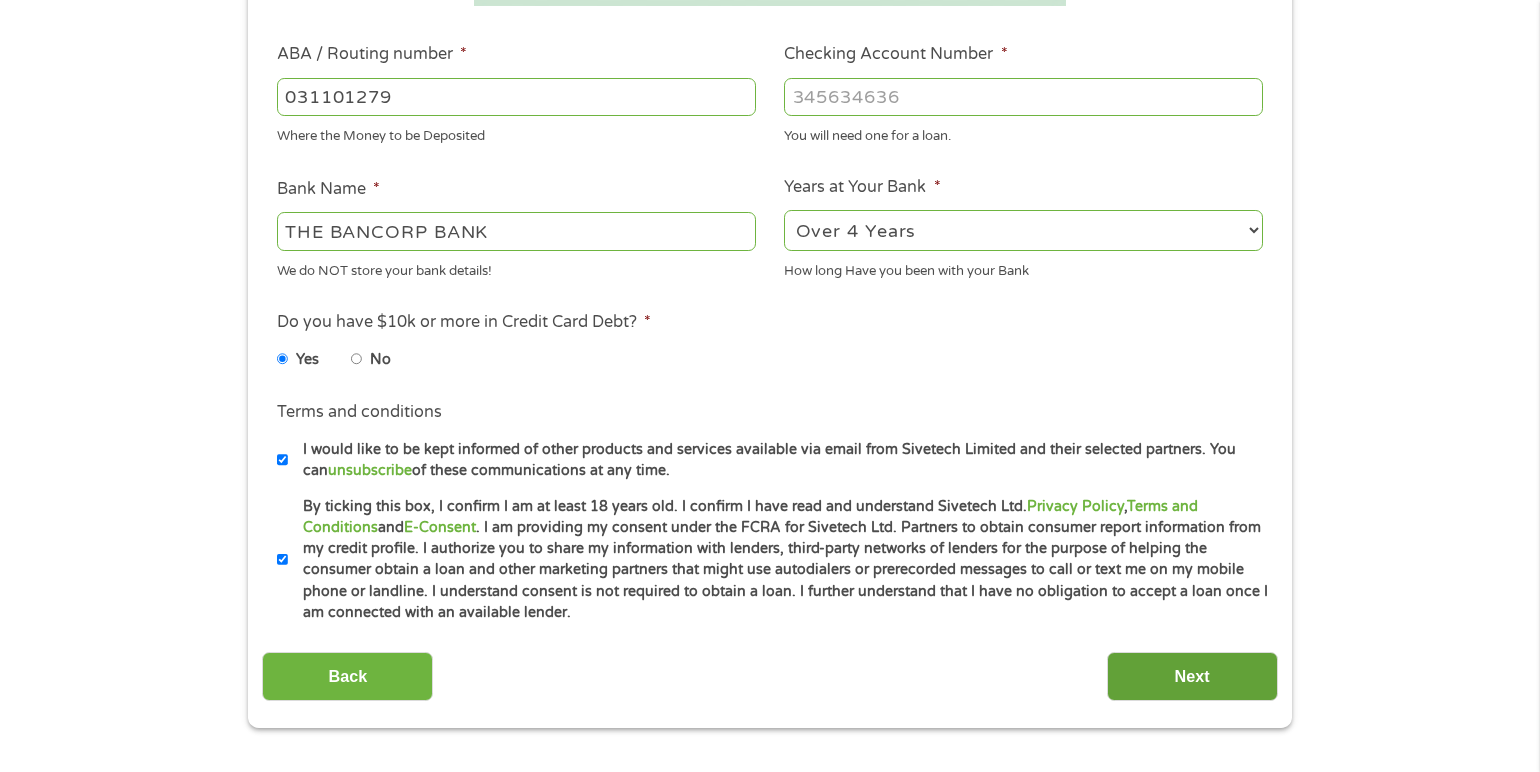 click on "Next" at bounding box center [1192, 676] 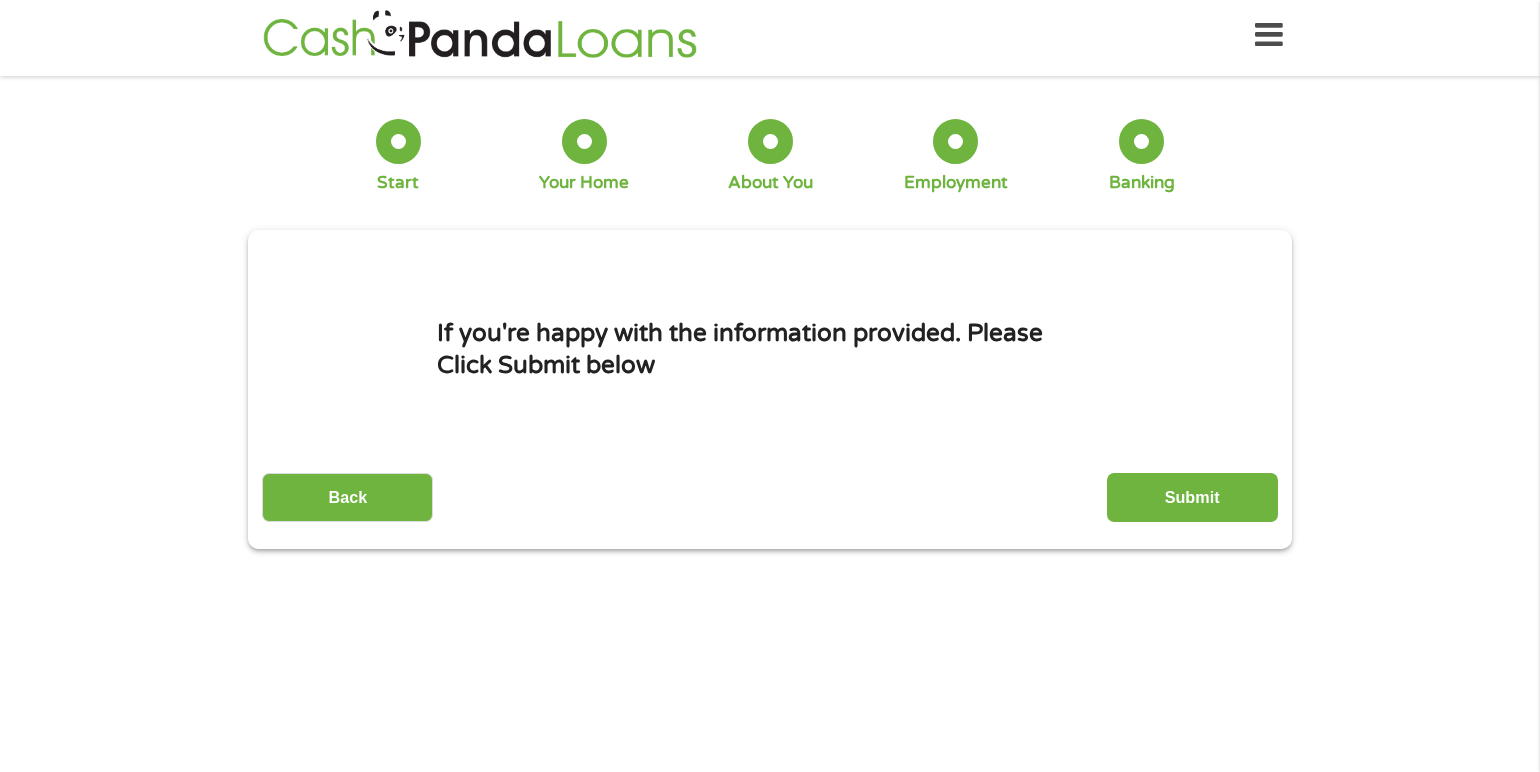 scroll, scrollTop: 0, scrollLeft: 0, axis: both 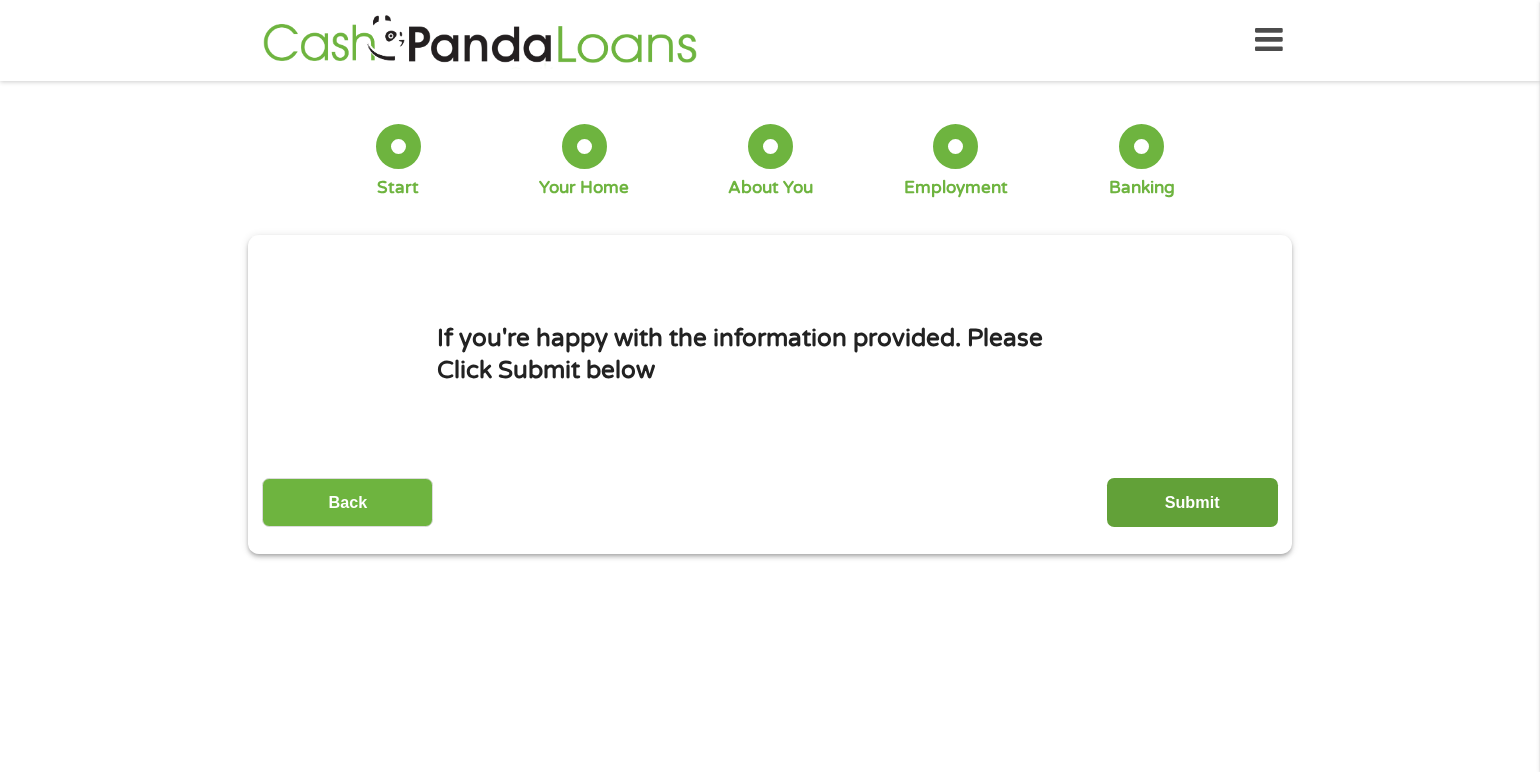 click on "Submit" at bounding box center [1192, 502] 